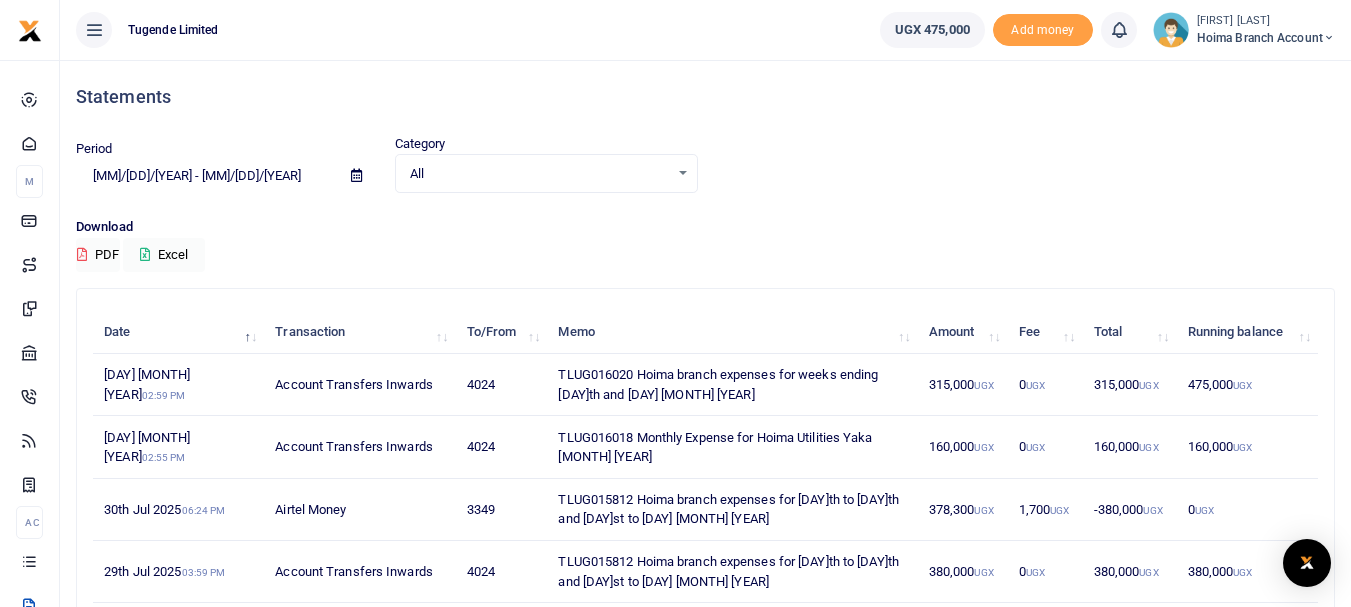 scroll, scrollTop: 100, scrollLeft: 0, axis: vertical 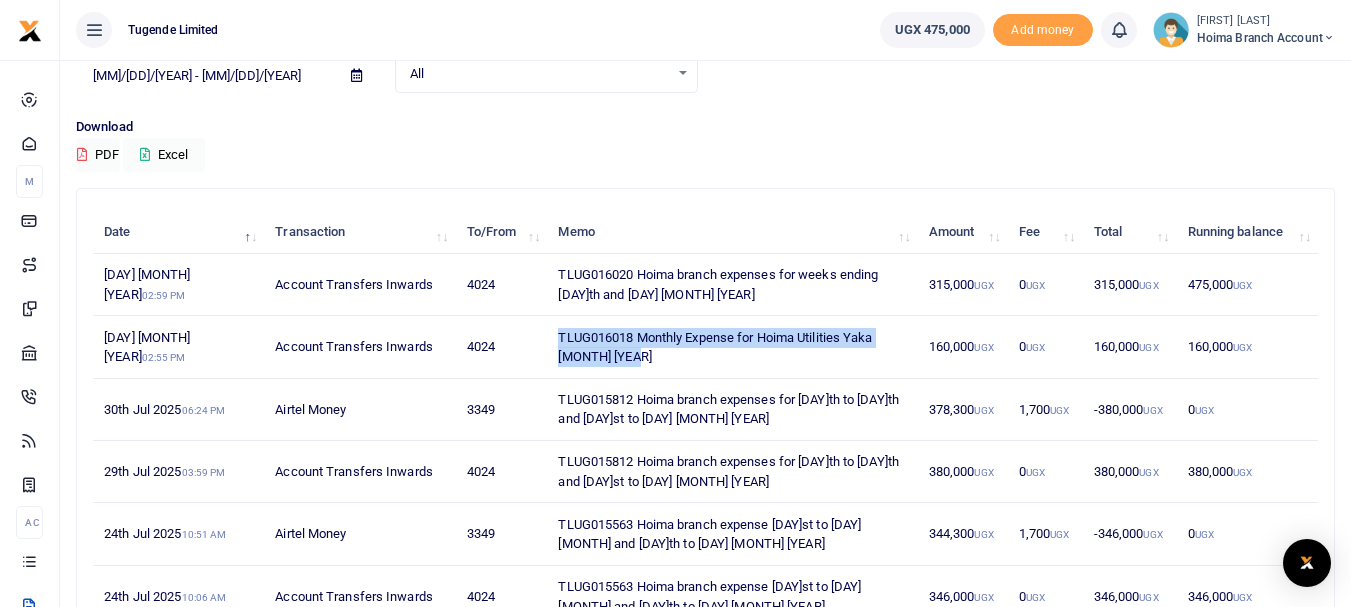 drag, startPoint x: 559, startPoint y: 354, endPoint x: 741, endPoint y: 354, distance: 182 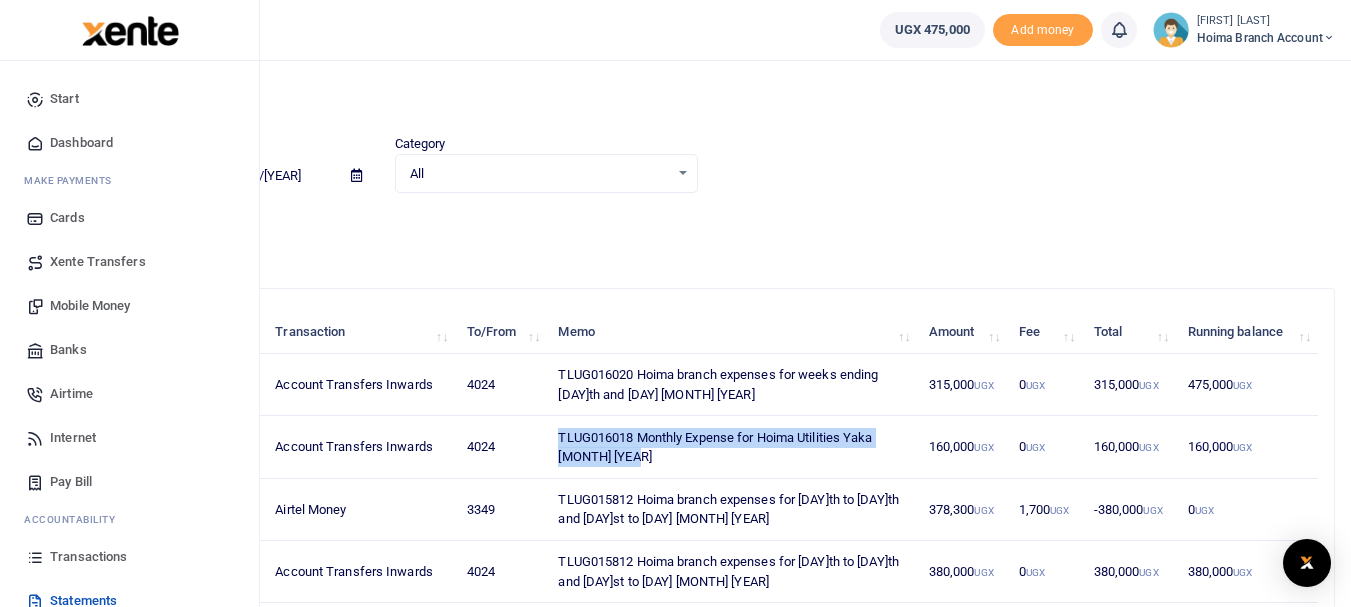click on "Dashboard" at bounding box center [81, 143] 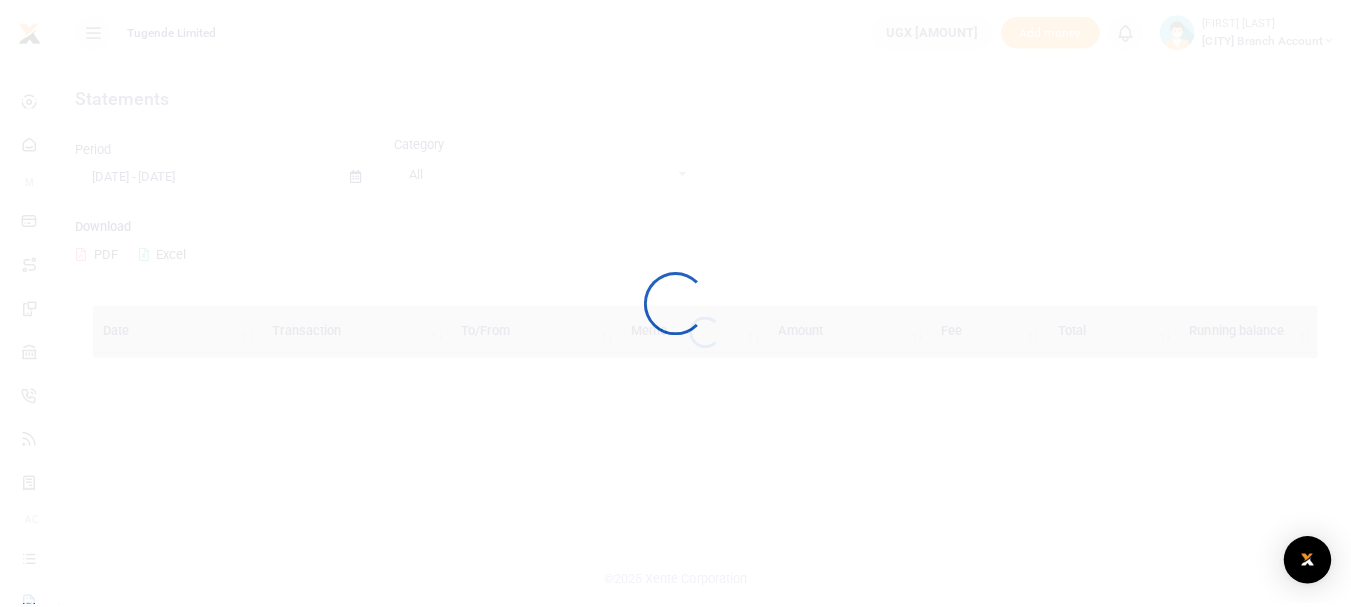 scroll, scrollTop: 0, scrollLeft: 0, axis: both 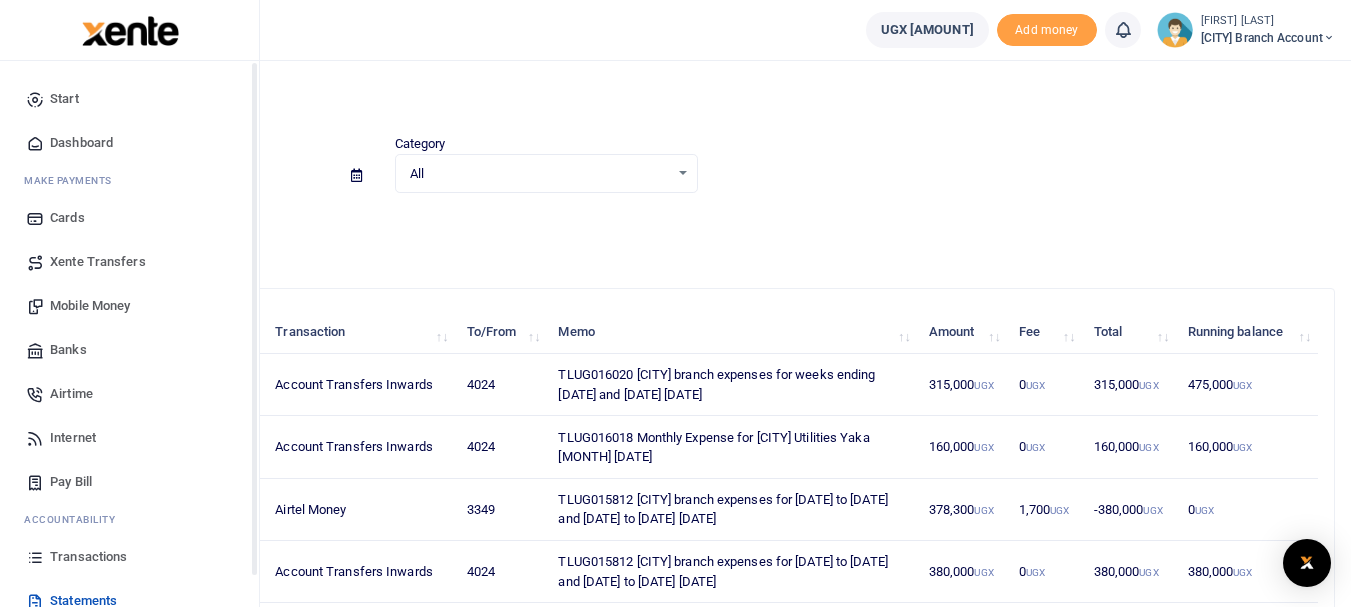 click at bounding box center (35, 143) 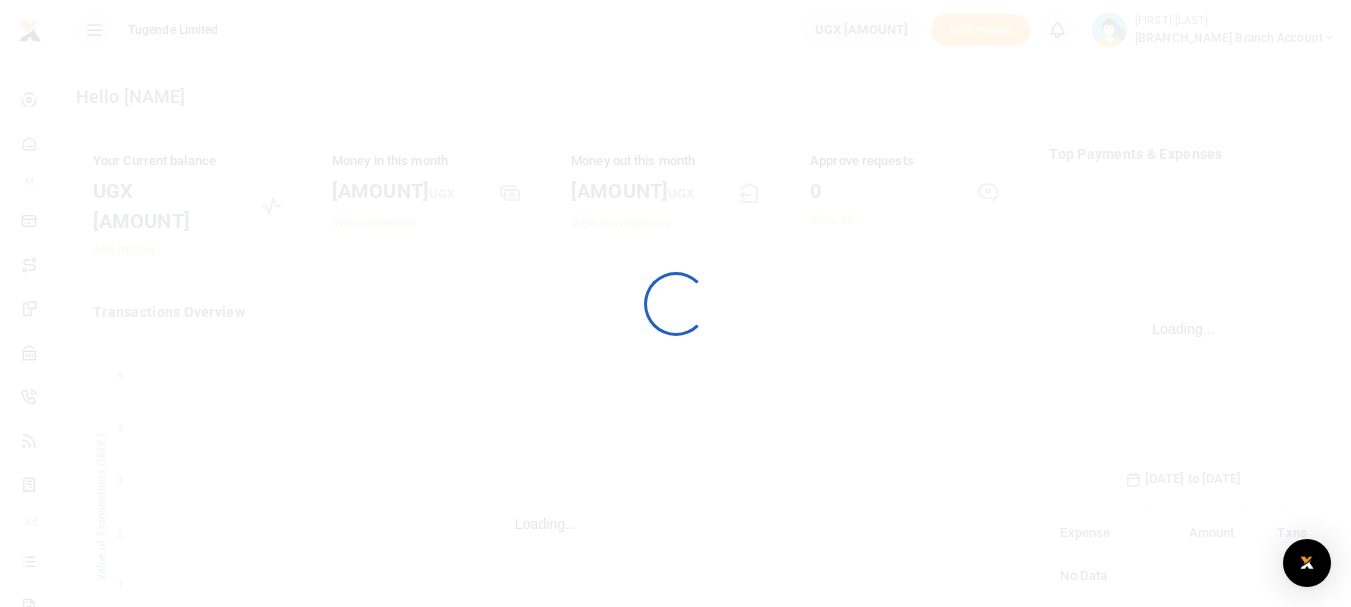 scroll, scrollTop: 0, scrollLeft: 0, axis: both 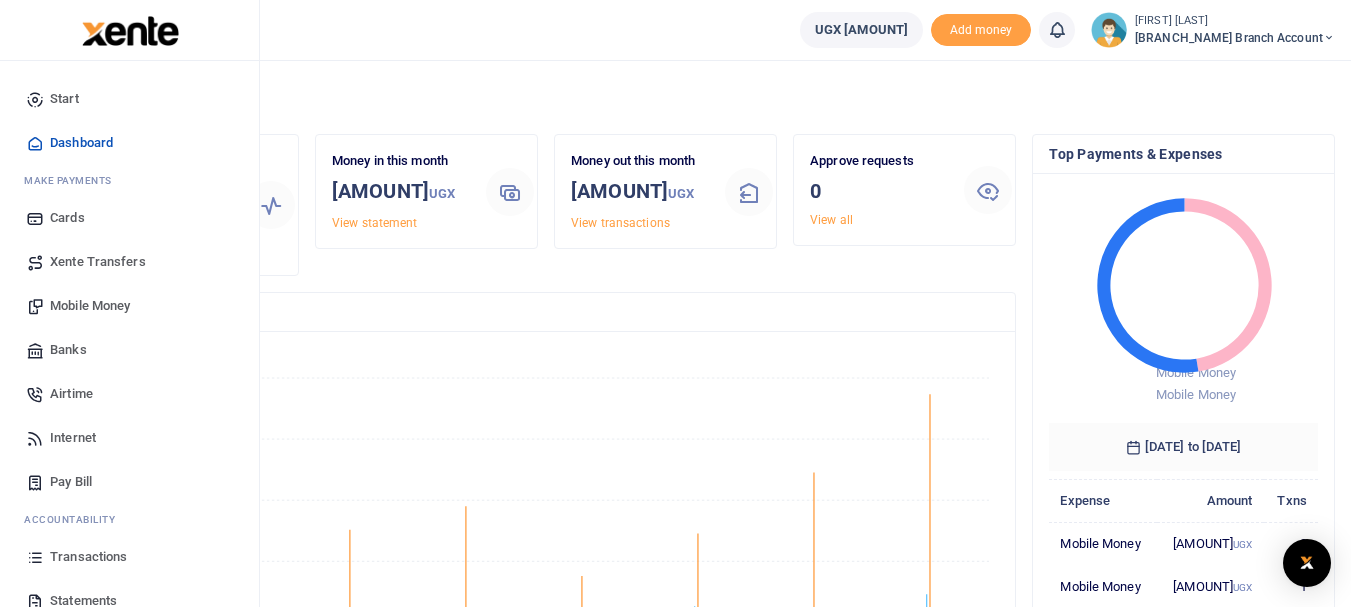 click on "Pay Bill" at bounding box center (71, 482) 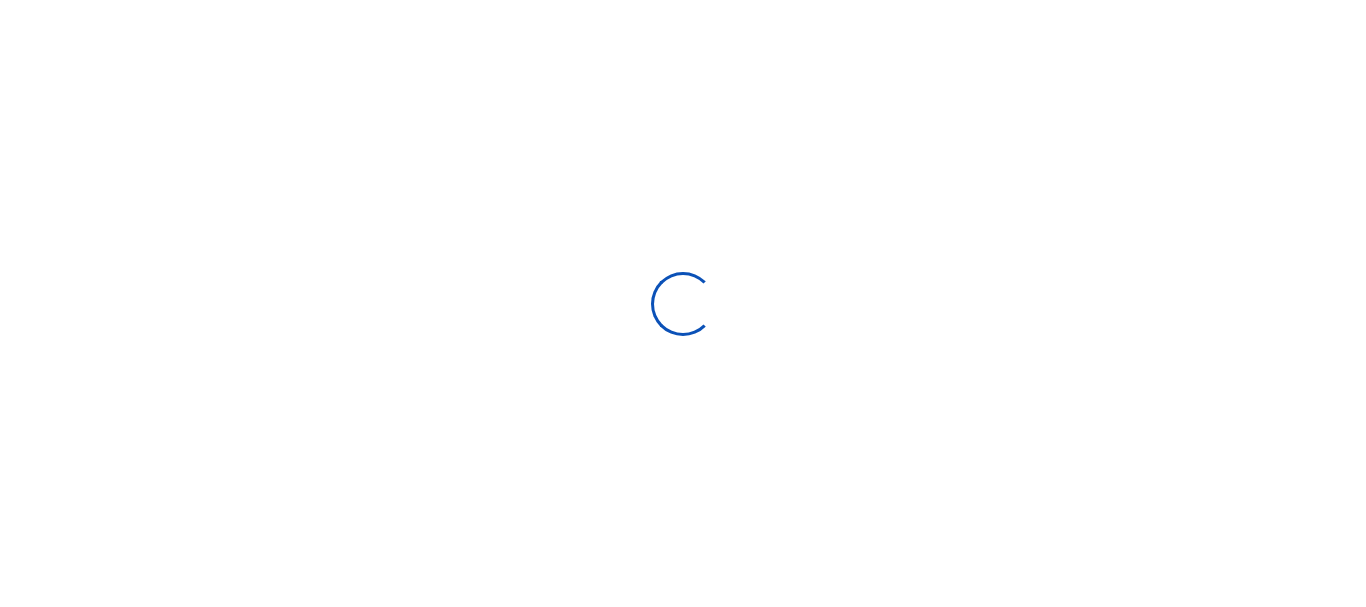 scroll, scrollTop: 0, scrollLeft: 0, axis: both 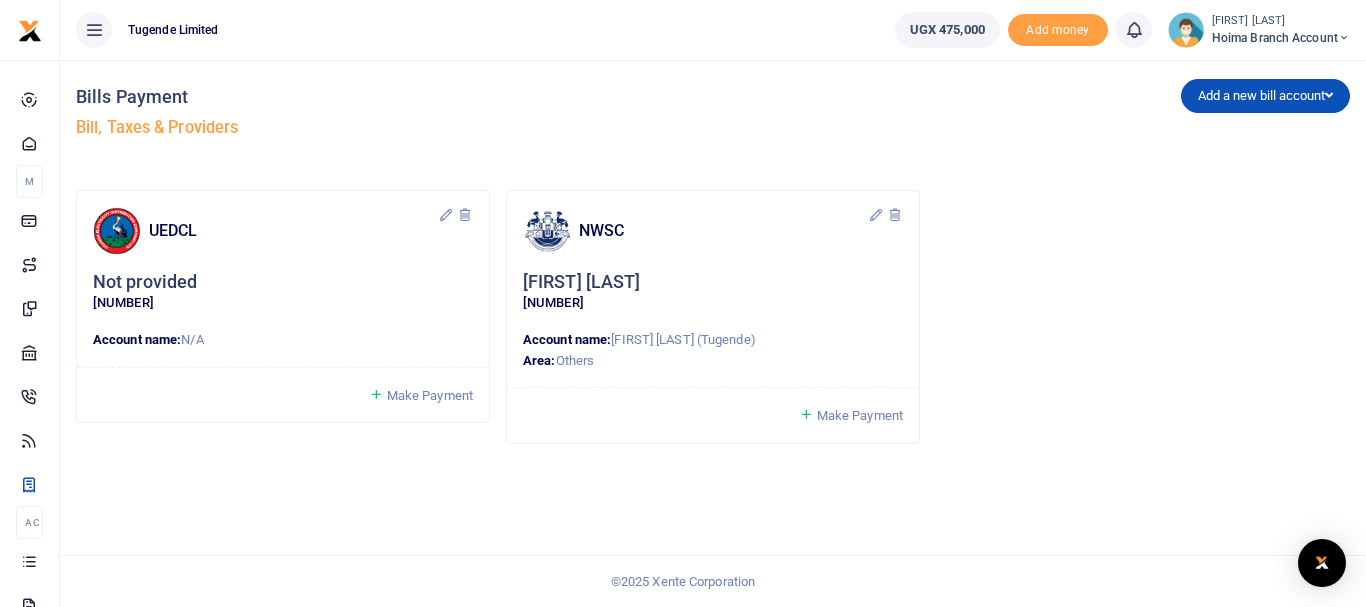 click on "Make Payment" at bounding box center [430, 395] 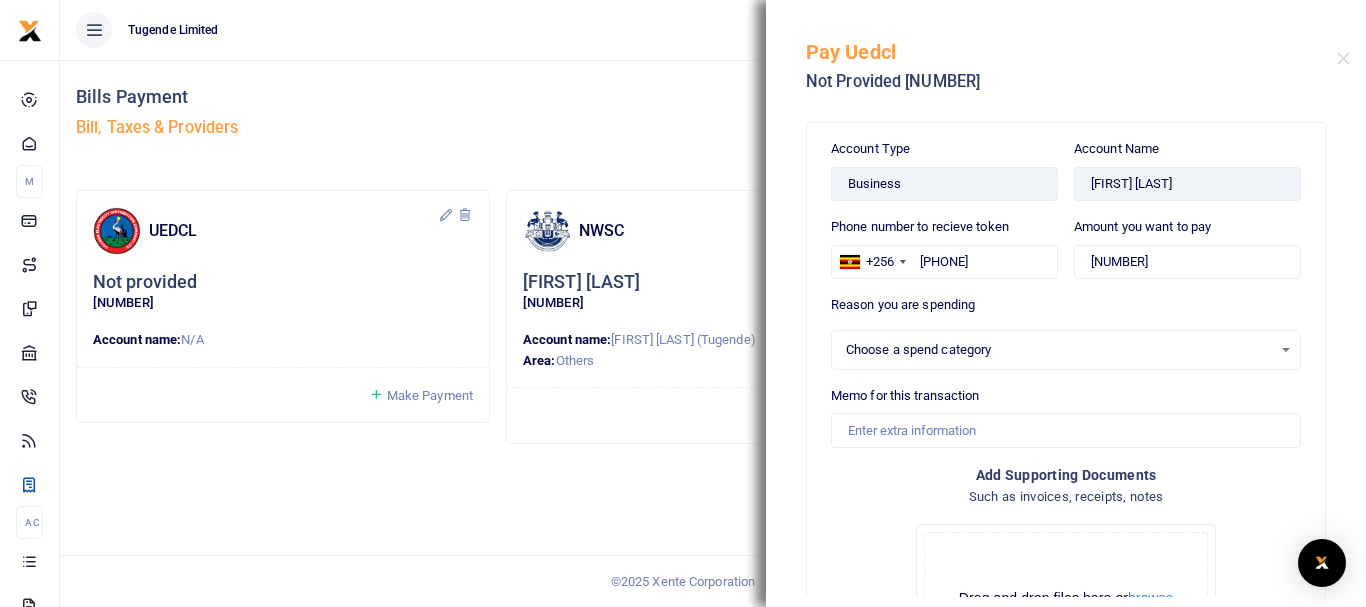 select 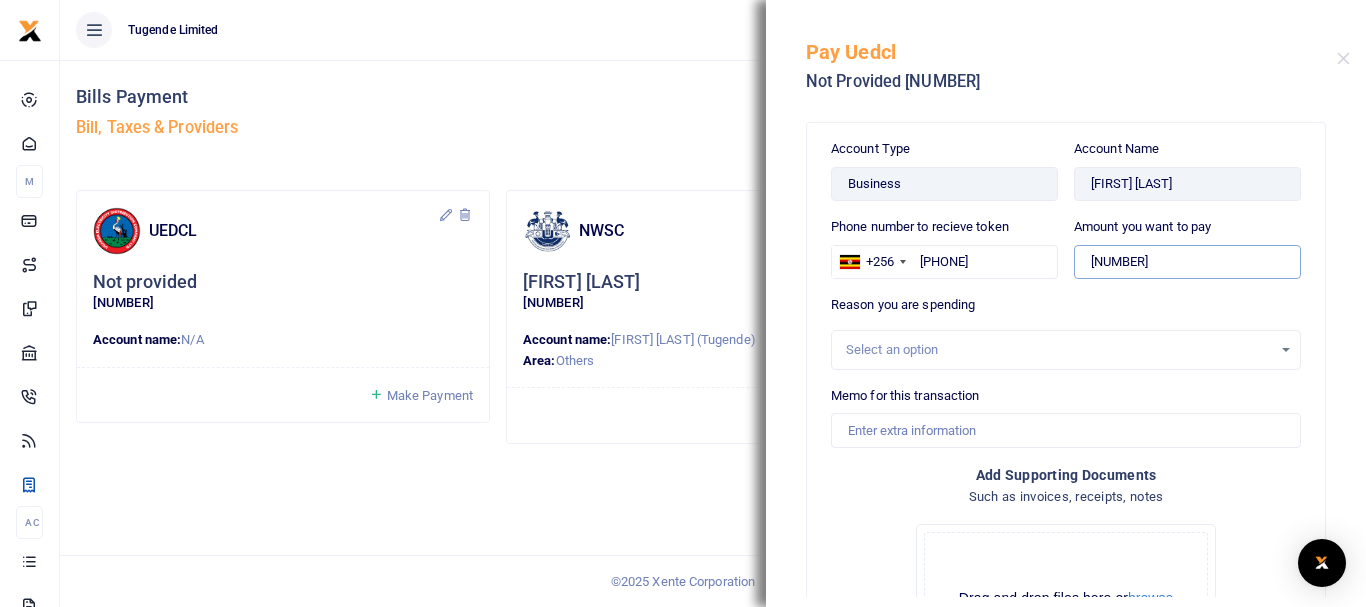 click on "4016.1" at bounding box center (1187, 262) 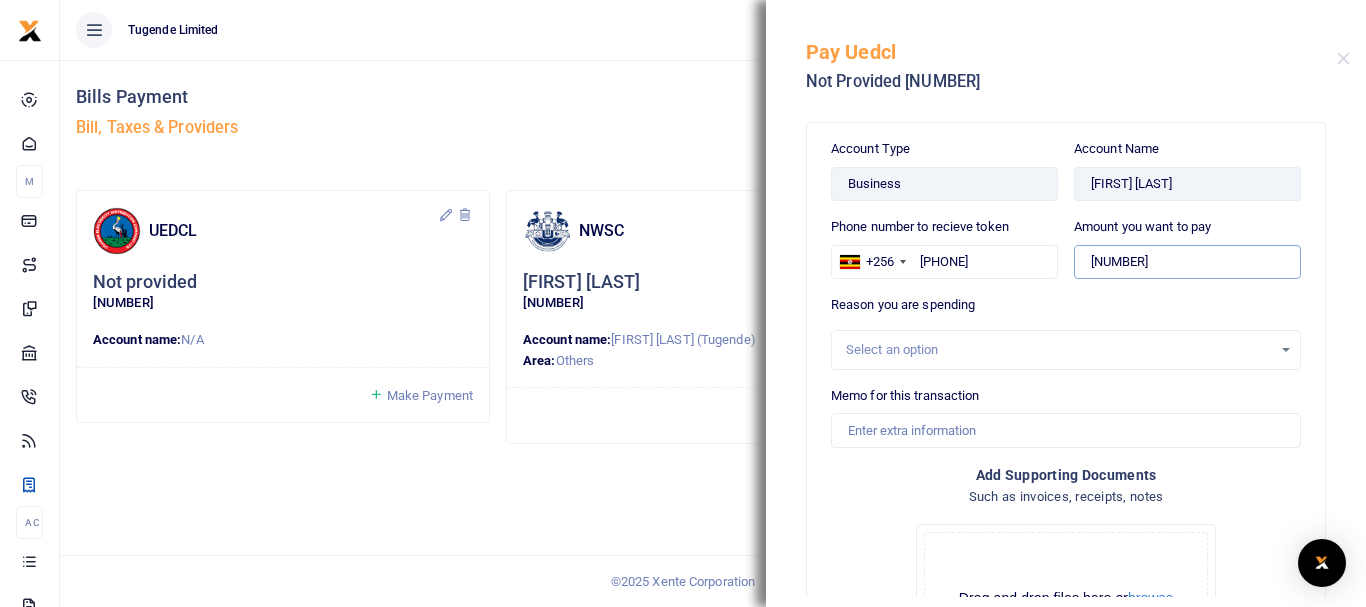 drag, startPoint x: 1137, startPoint y: 258, endPoint x: 1052, endPoint y: 272, distance: 86.145226 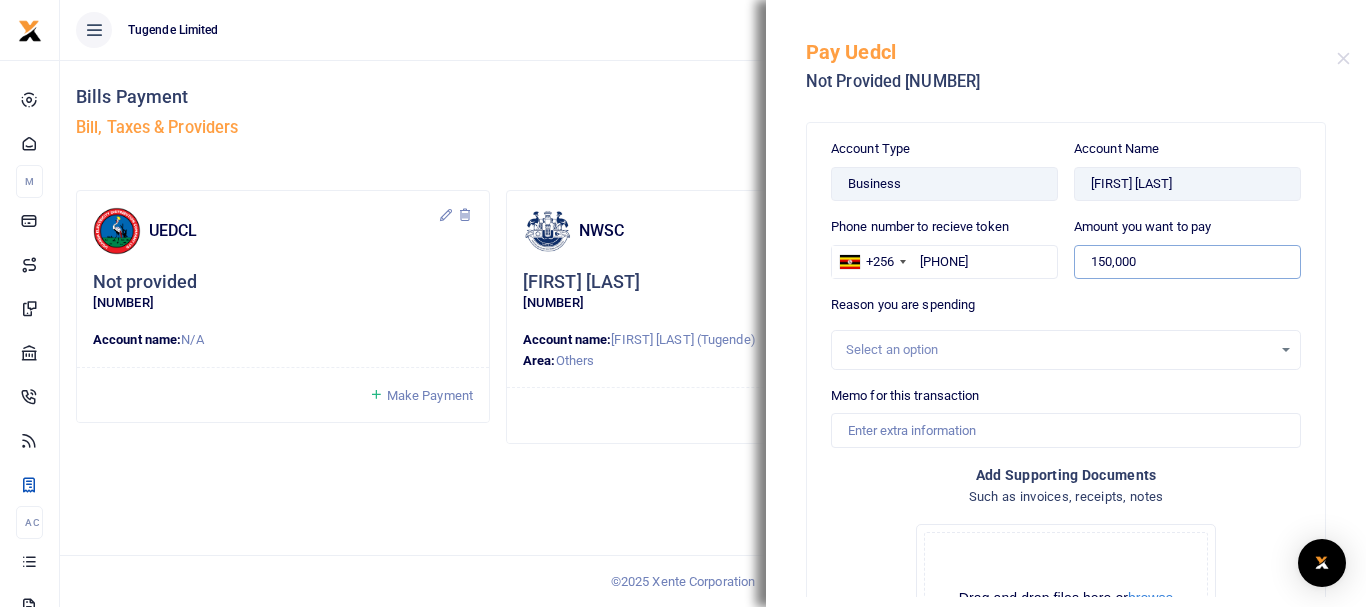 type on "150,000" 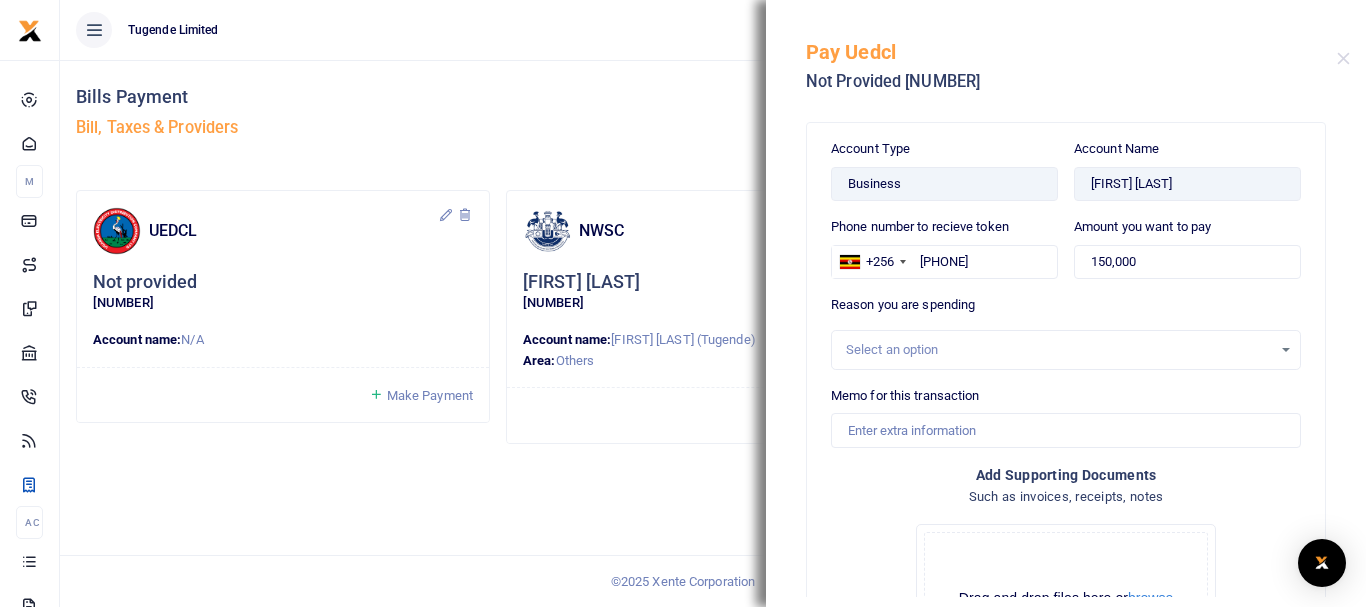 click on "Select an option" at bounding box center [1059, 350] 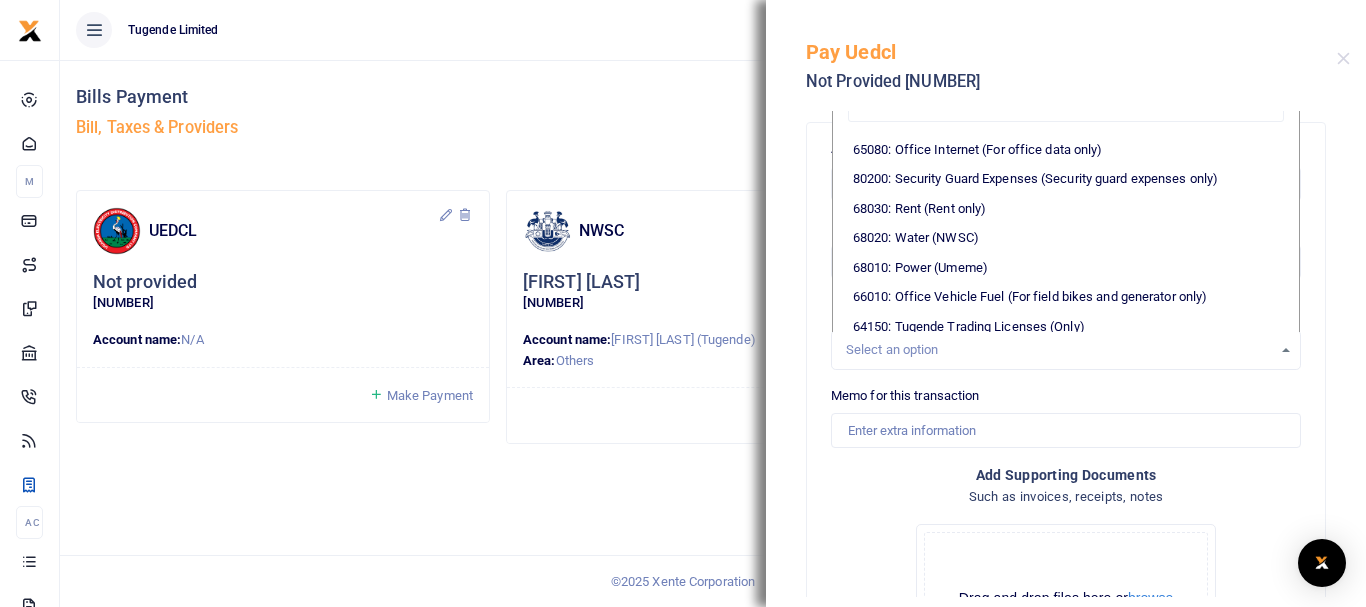 scroll, scrollTop: 400, scrollLeft: 0, axis: vertical 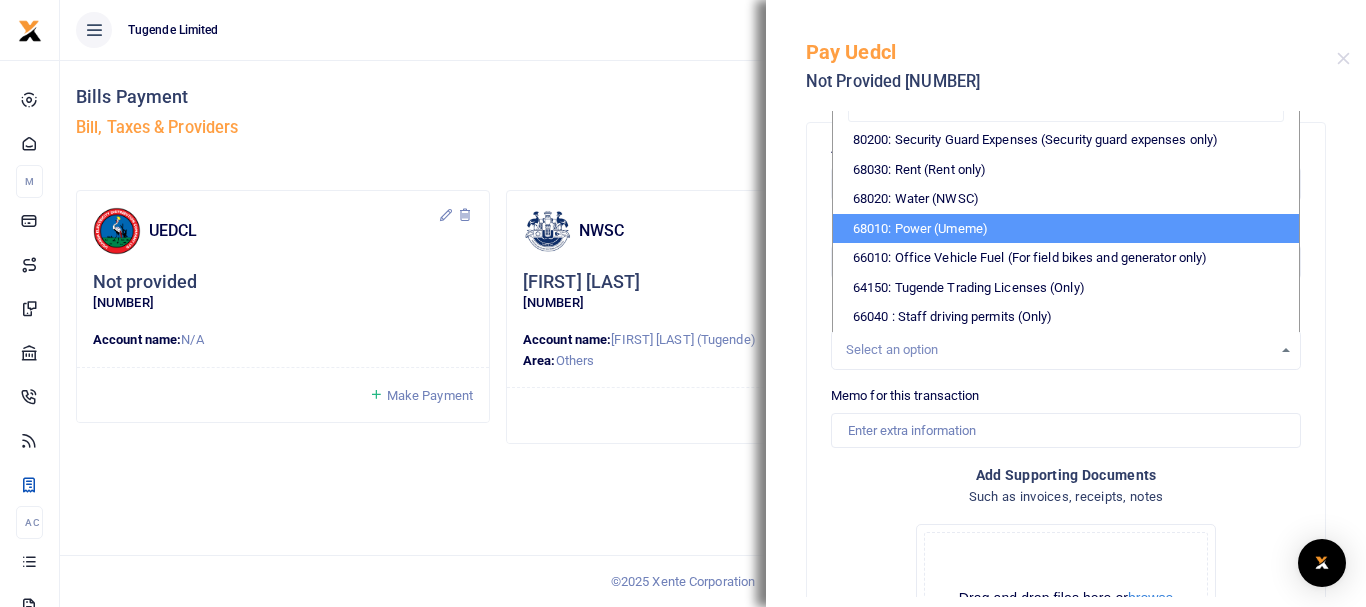 click on "68010: Power  (Umeme)" at bounding box center [1066, 229] 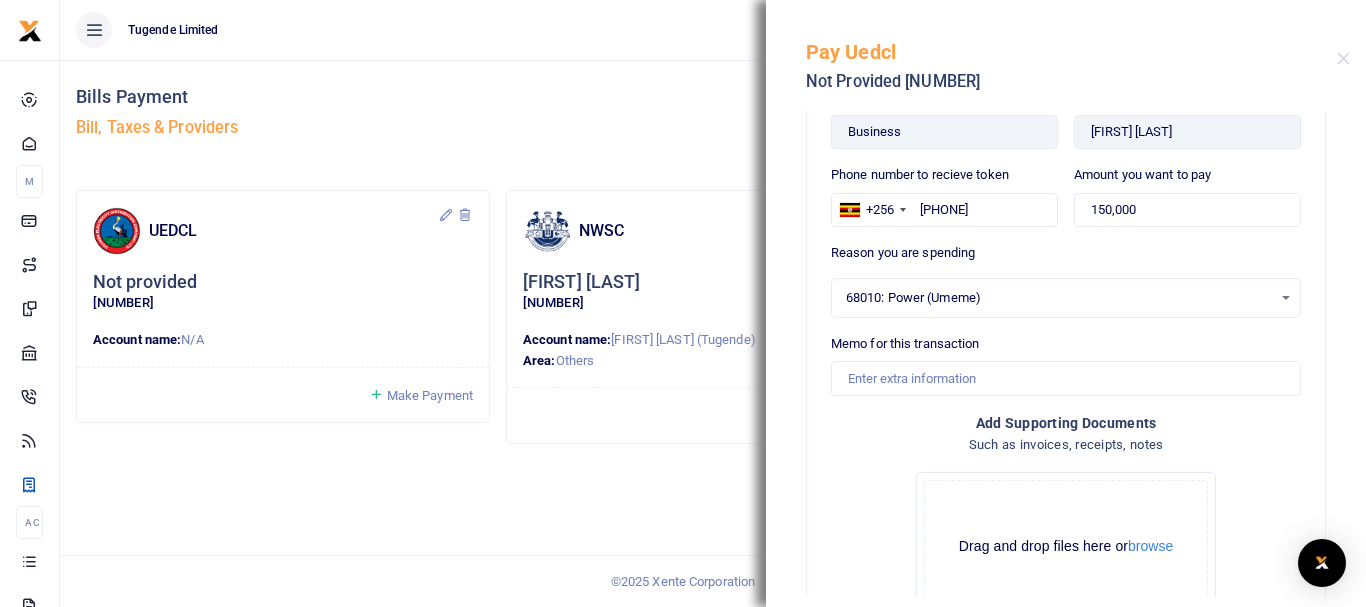 scroll, scrollTop: 100, scrollLeft: 0, axis: vertical 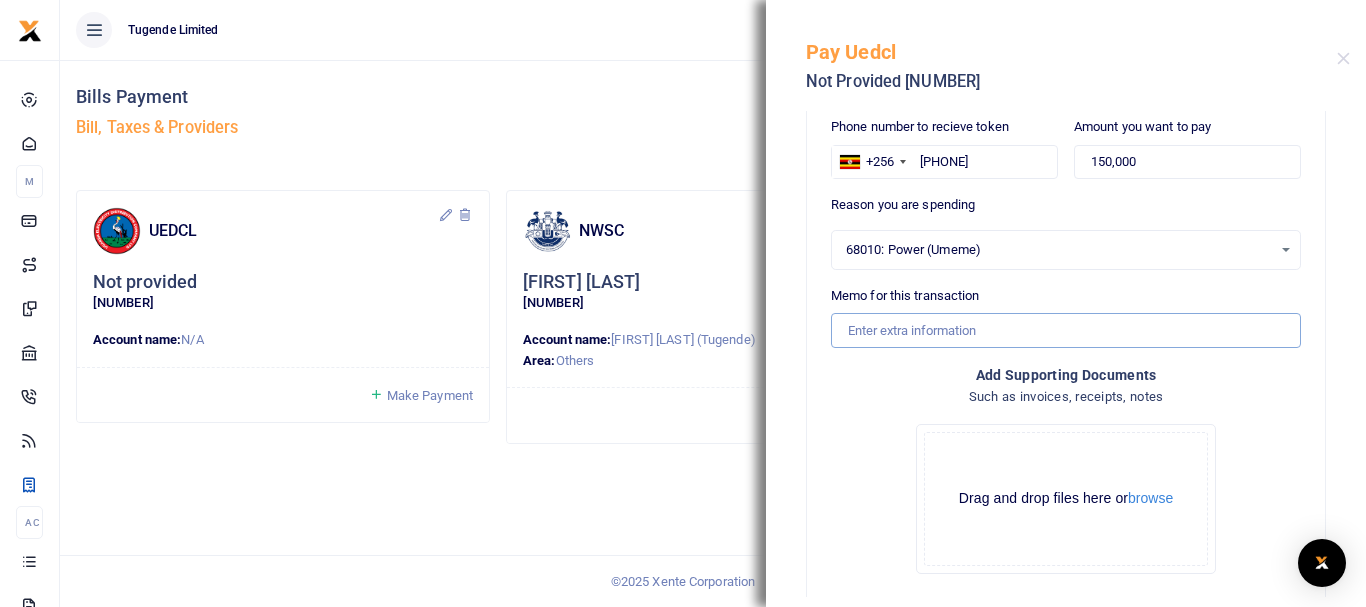 click on "Memo for this transaction" at bounding box center [1066, 330] 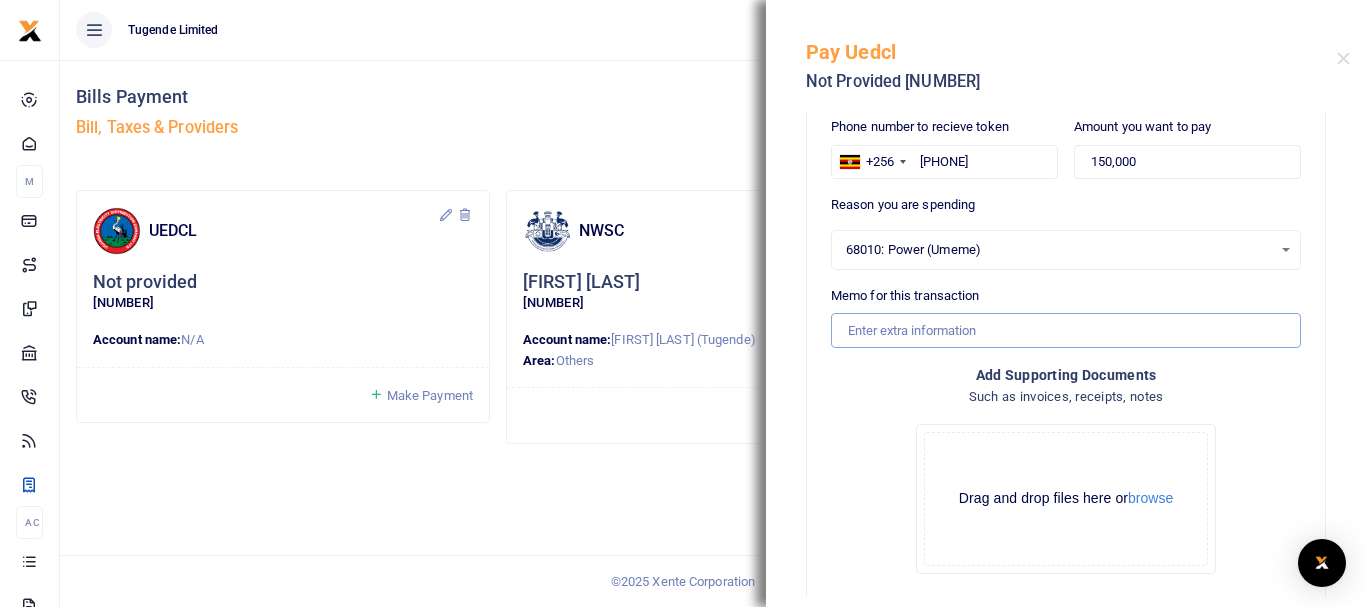 click on "Memo for this transaction" at bounding box center [1066, 330] 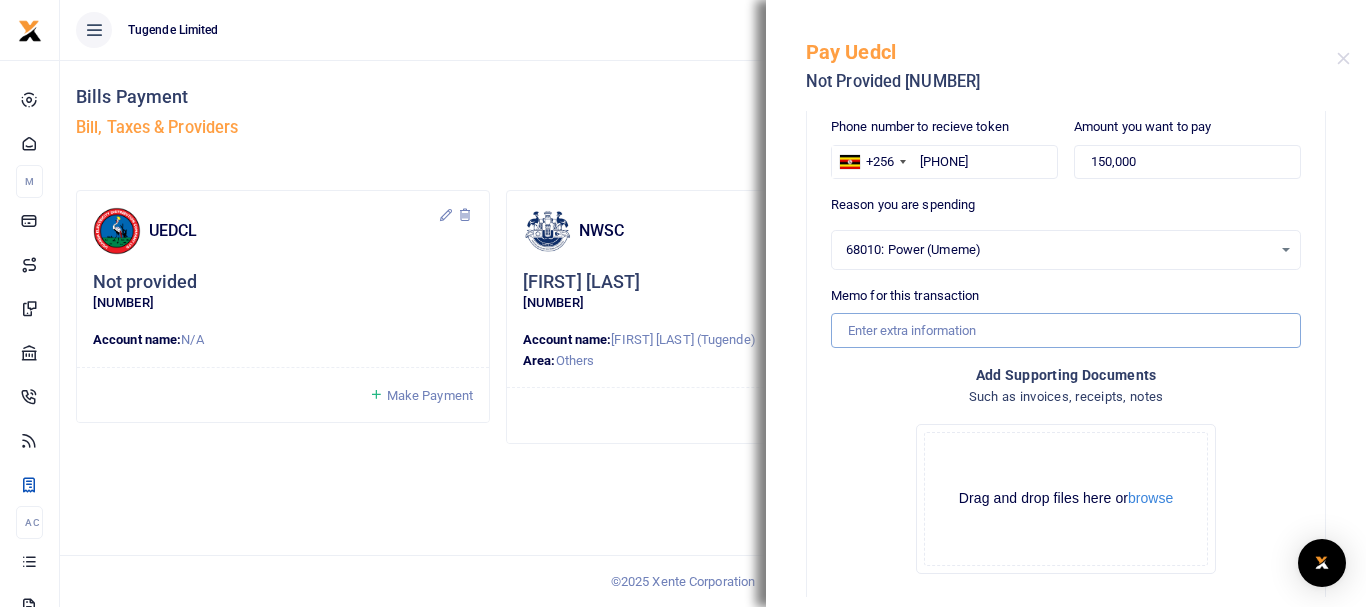 paste on "TLUG016018 Monthly Expense for Hoima Utilities Yaka August 2025" 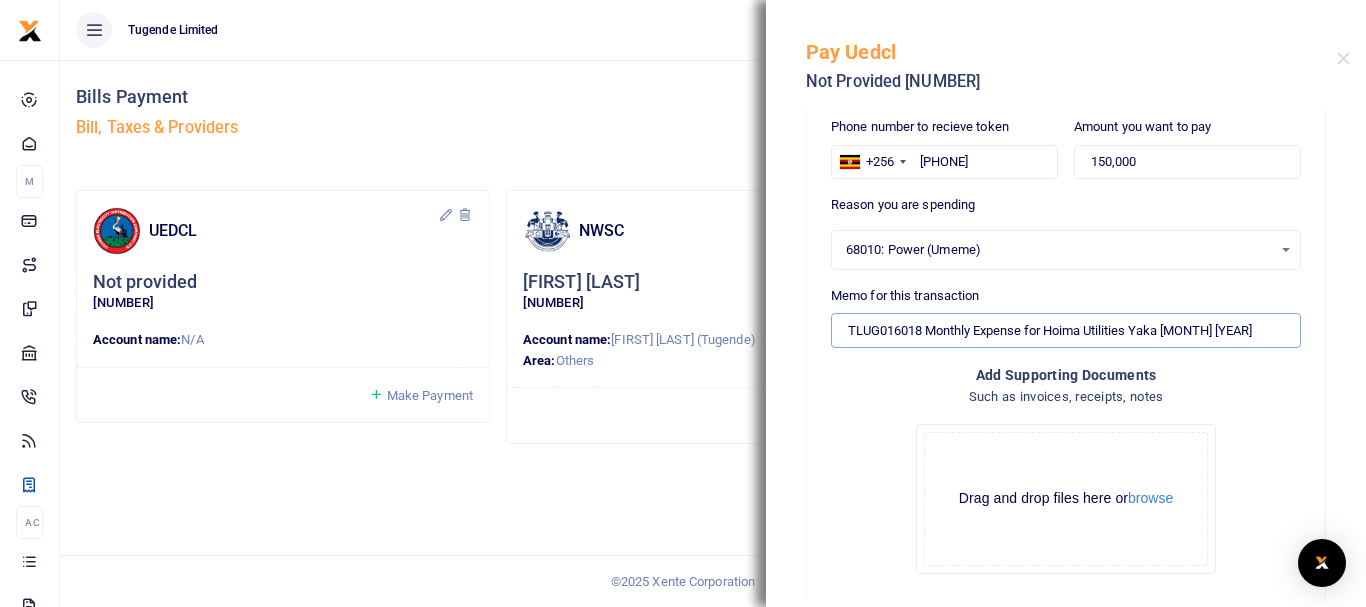 type on "TLUG016018 Monthly Expense for Hoima Utilities Yaka August 2025" 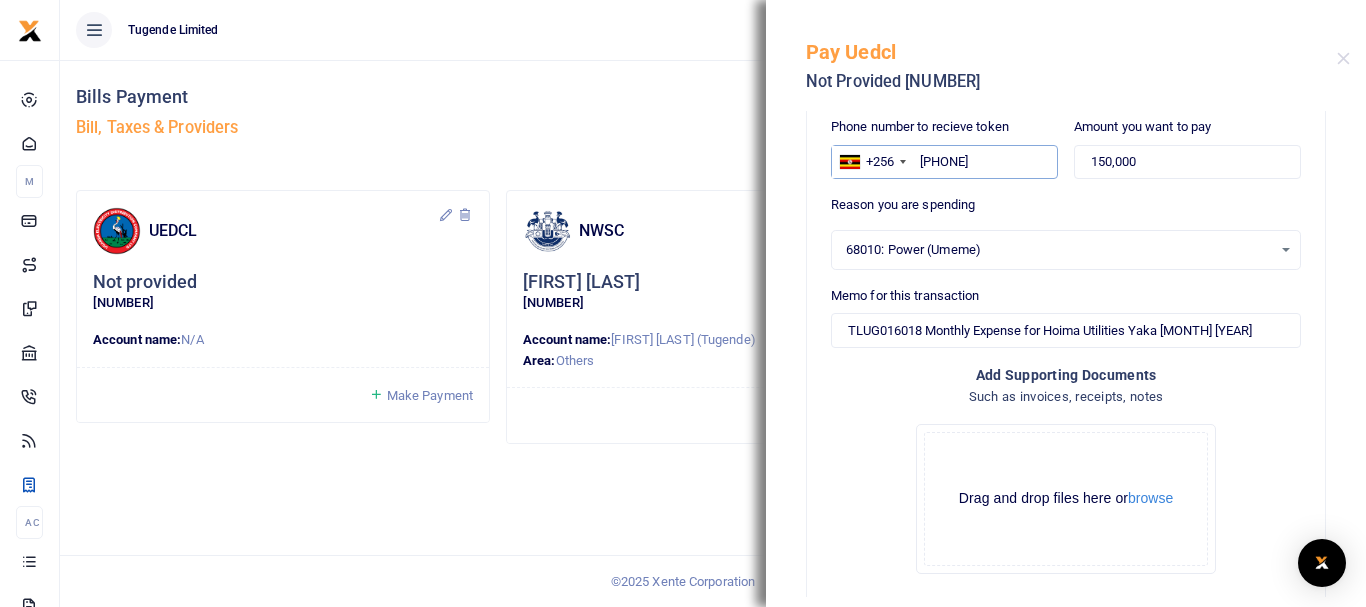 click on "756530365" at bounding box center [944, 162] 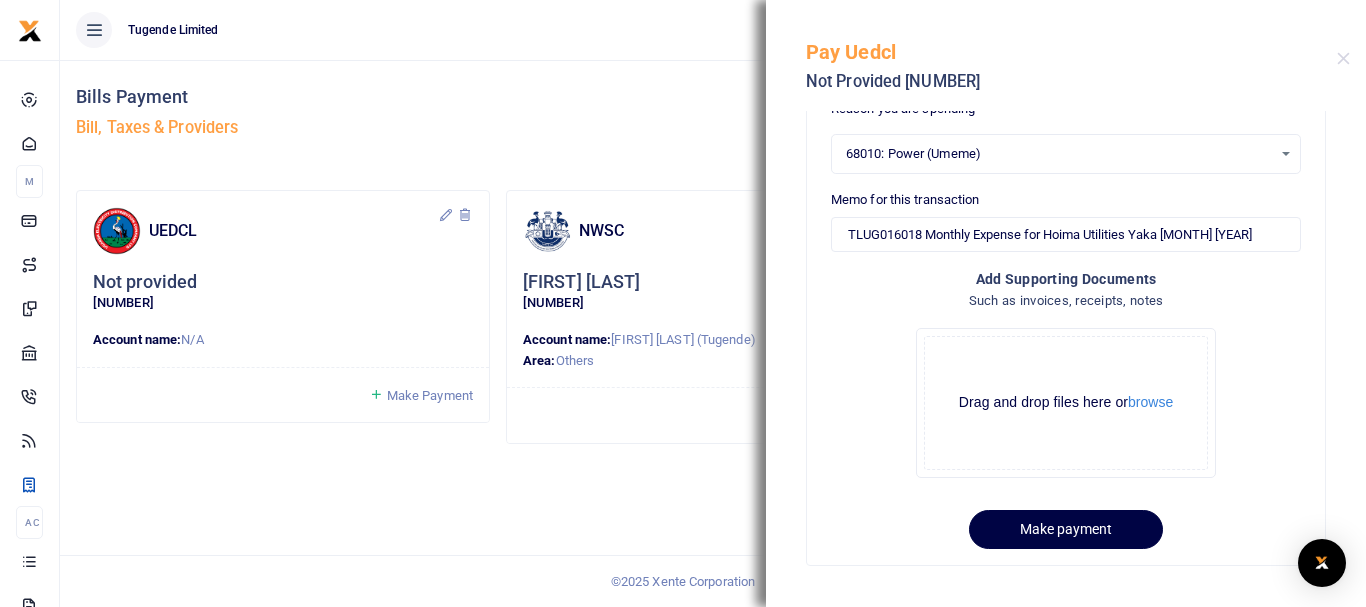 scroll, scrollTop: 197, scrollLeft: 0, axis: vertical 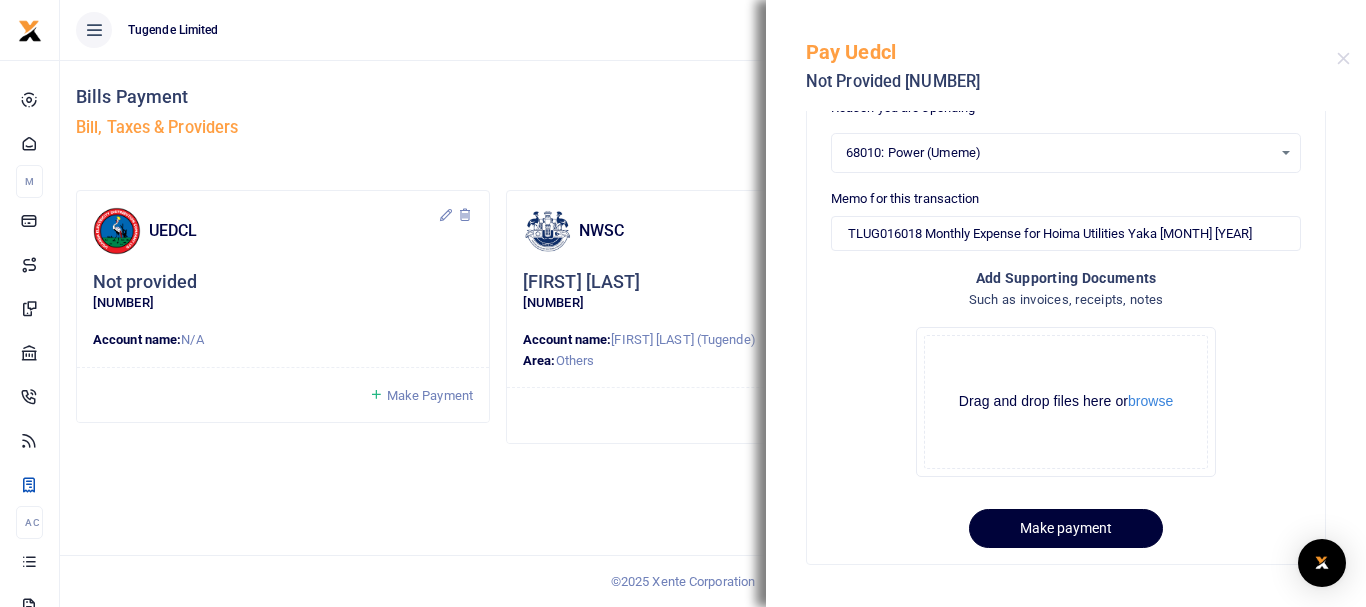 click on "Make payment" at bounding box center [1066, 528] 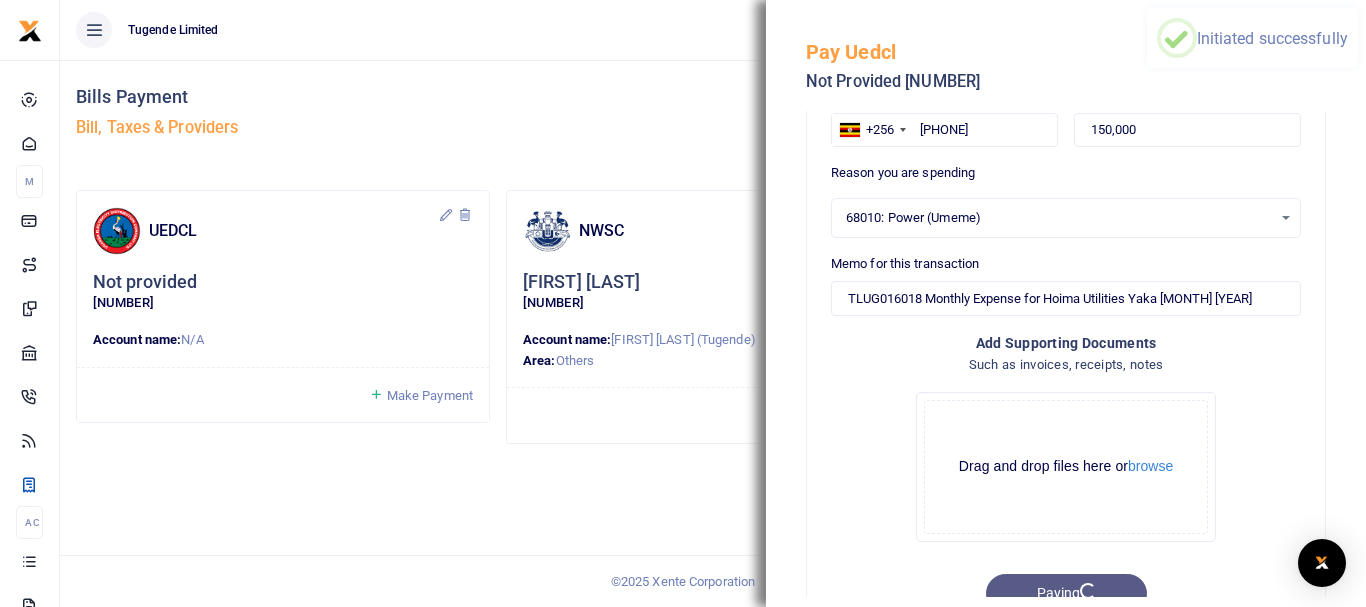 scroll, scrollTop: 0, scrollLeft: 0, axis: both 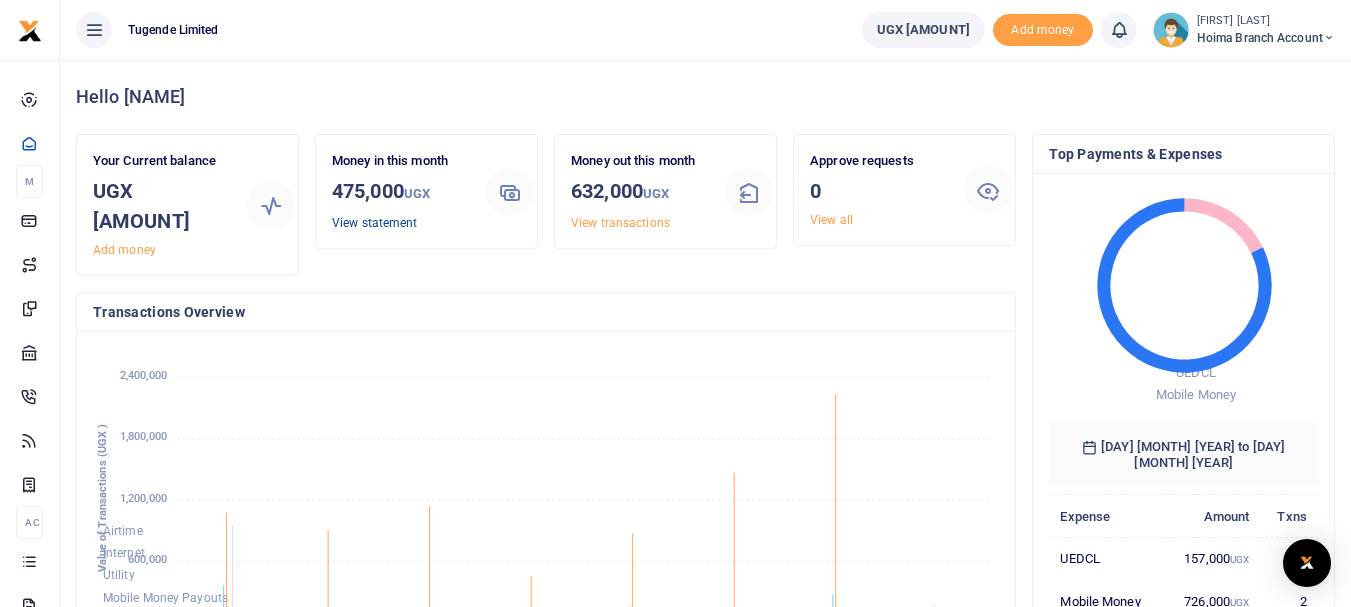 click on "View statement" at bounding box center [374, 223] 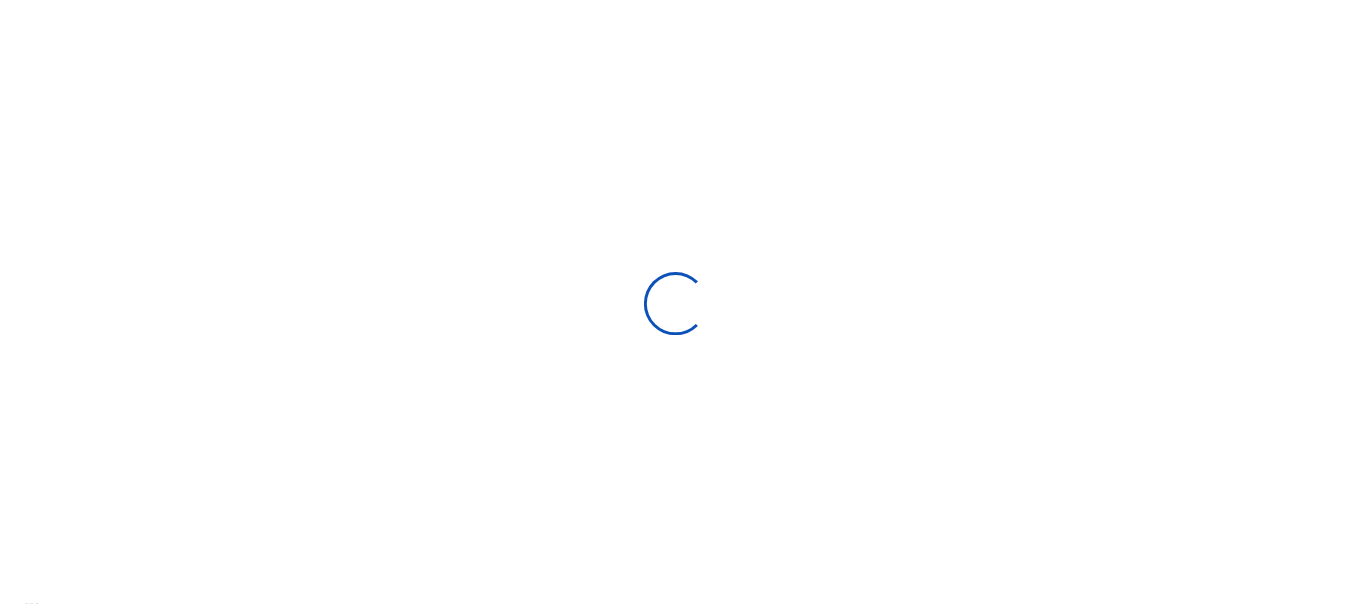 scroll, scrollTop: 0, scrollLeft: 0, axis: both 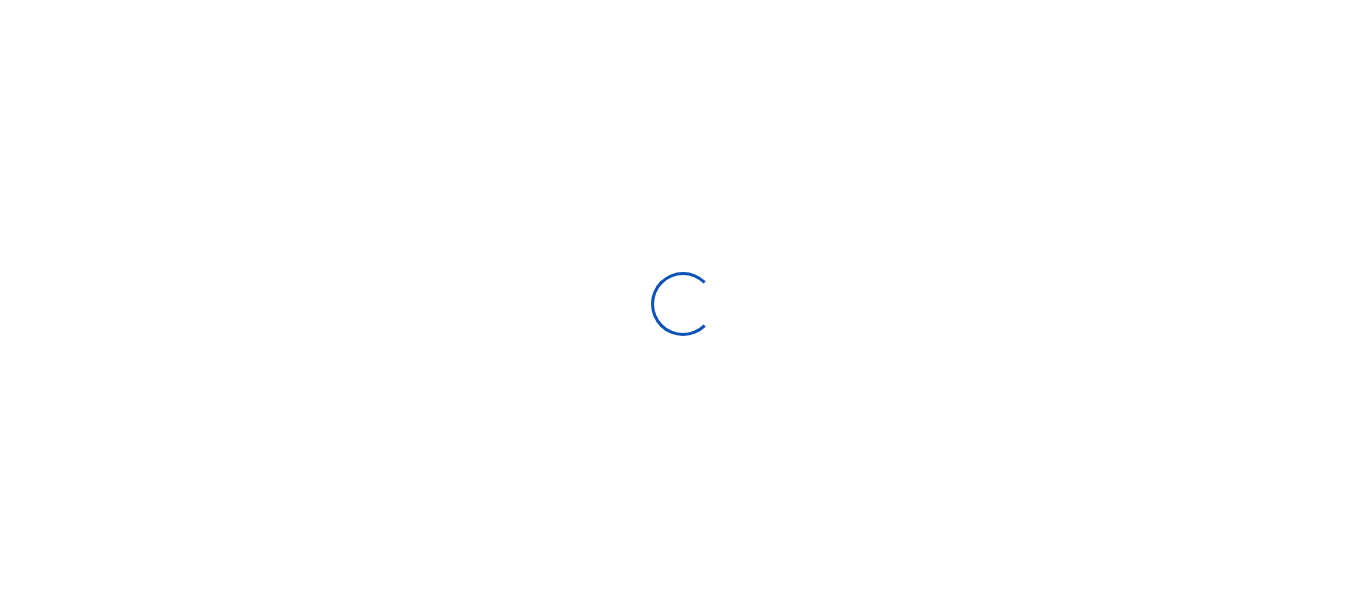 select on "ALL" 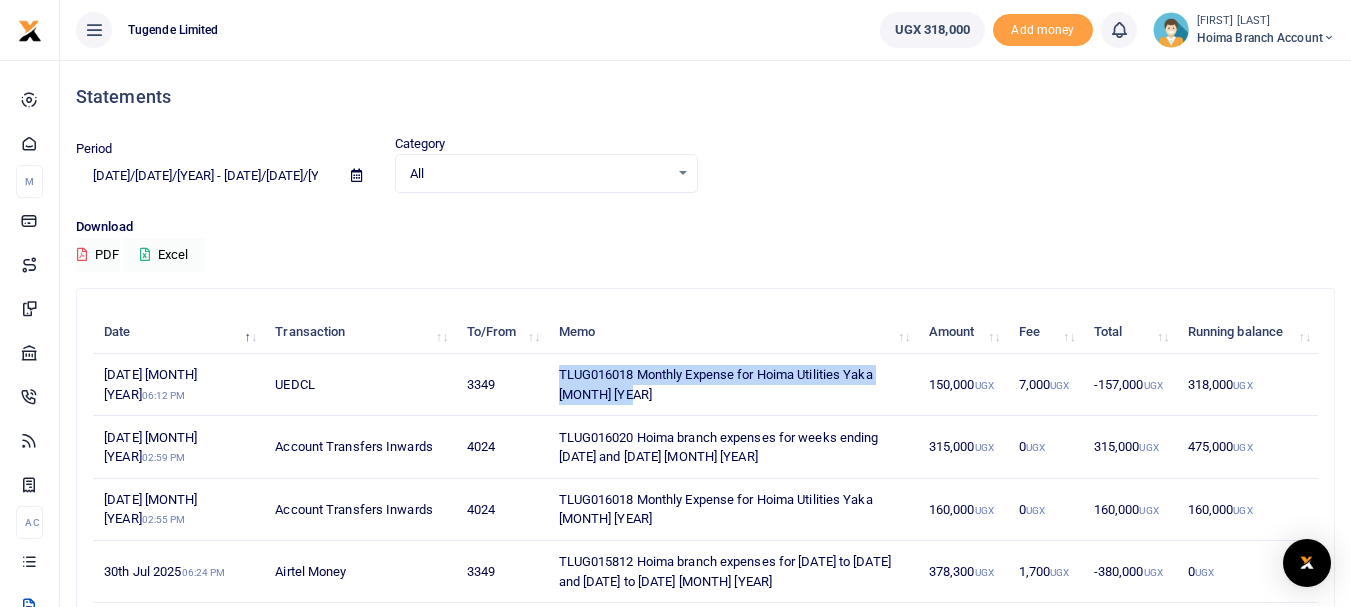 drag, startPoint x: 547, startPoint y: 374, endPoint x: 663, endPoint y: 400, distance: 118.87809 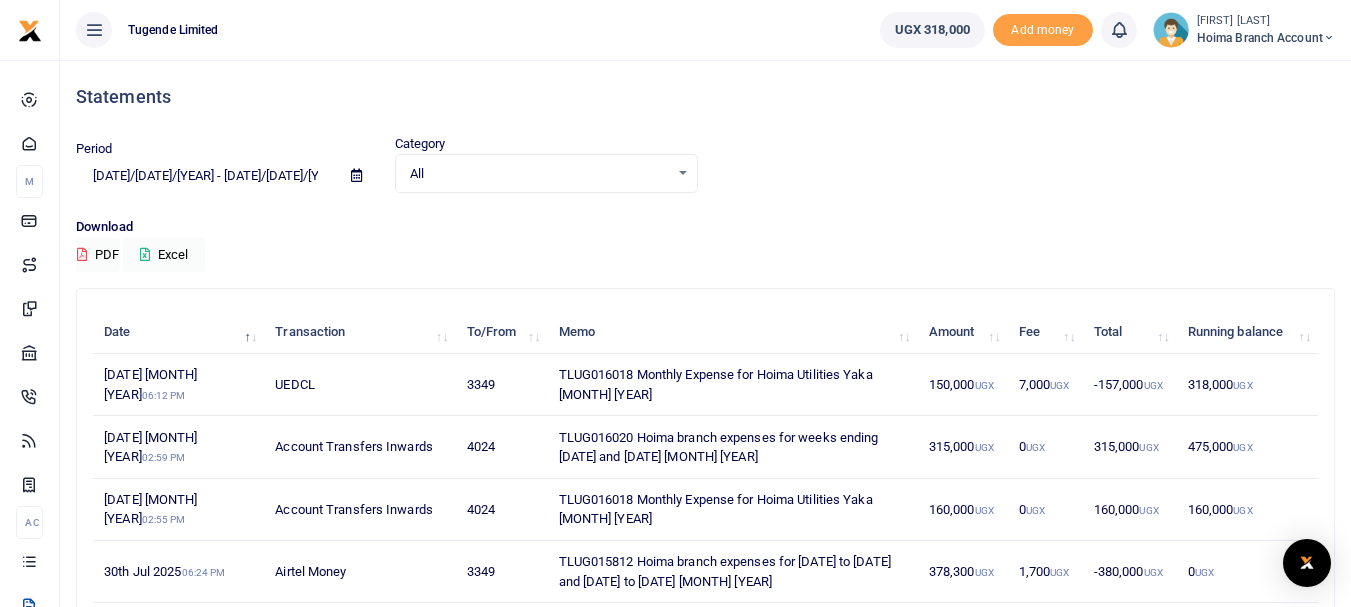 click on "UEDCL" at bounding box center (359, 385) 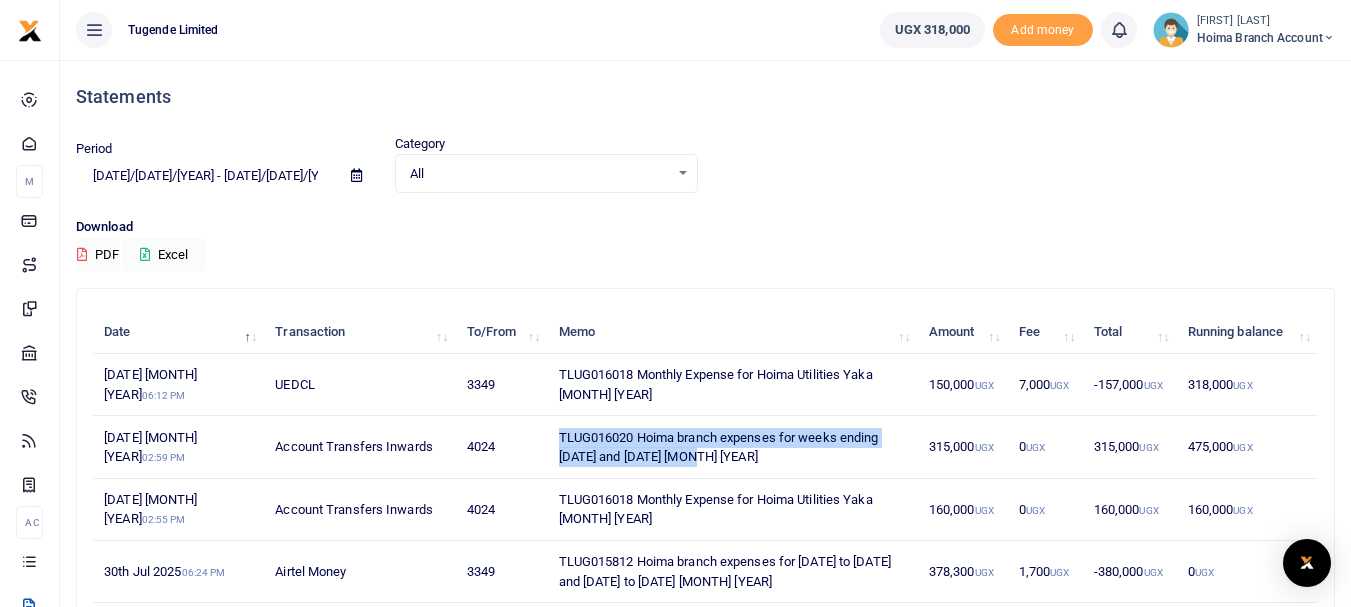 drag, startPoint x: 551, startPoint y: 429, endPoint x: 685, endPoint y: 459, distance: 137.31715 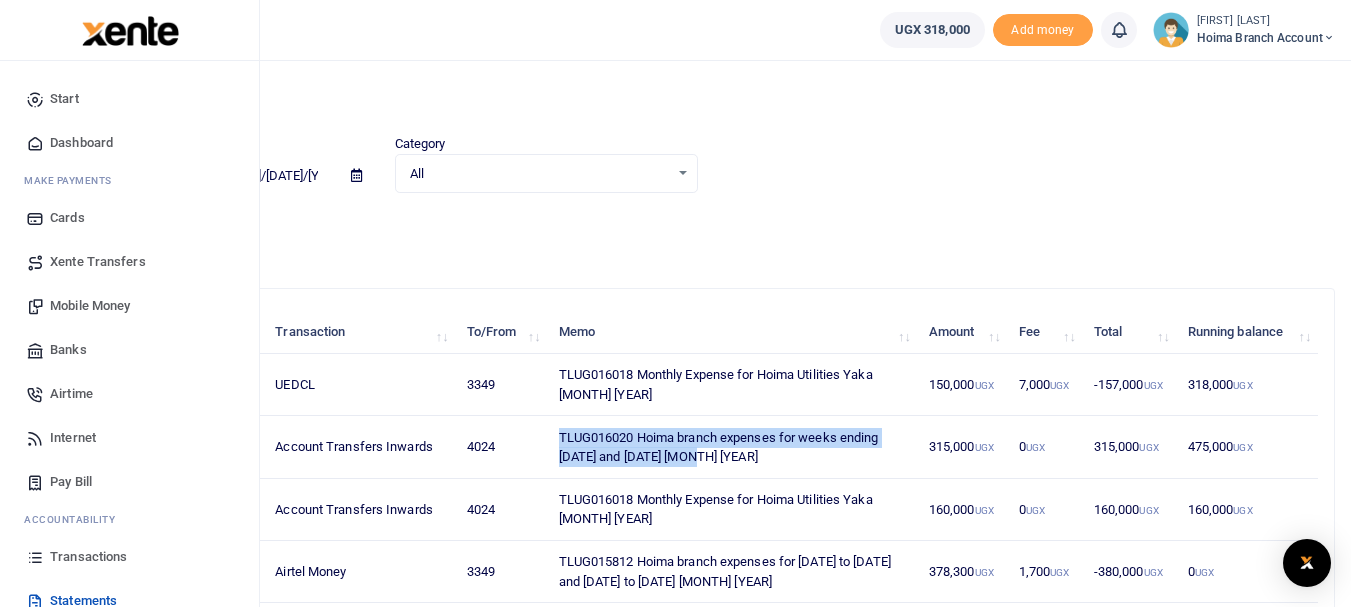 click on "Mobile Money" at bounding box center (90, 306) 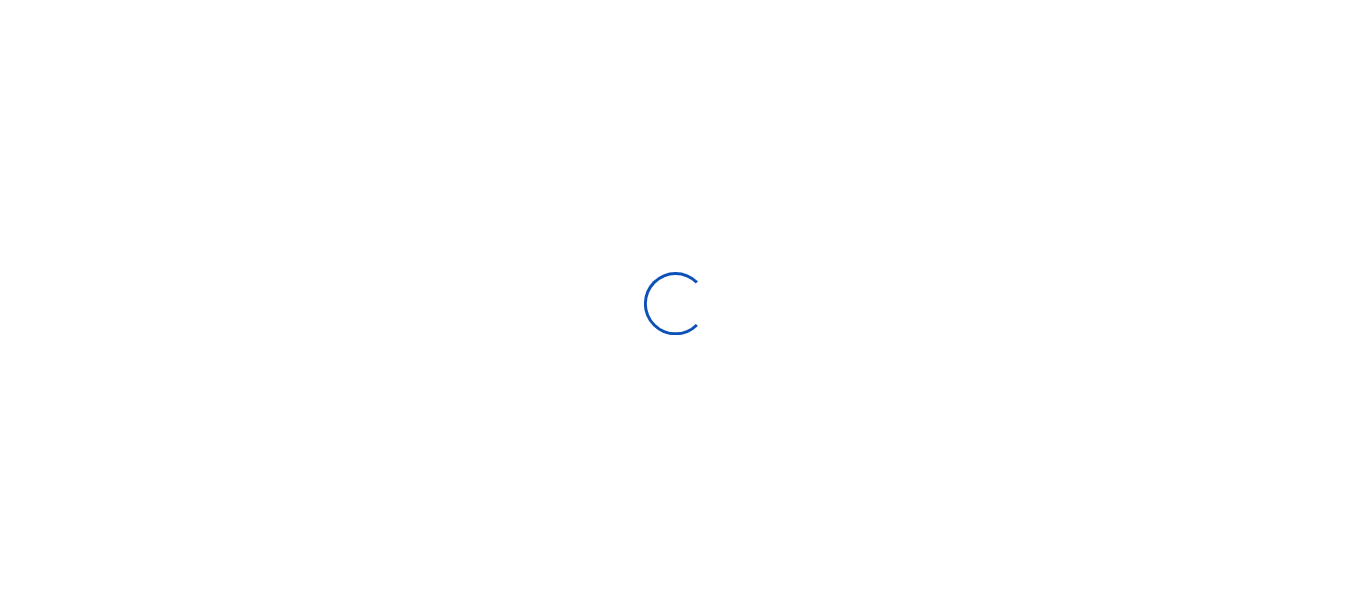 scroll, scrollTop: 0, scrollLeft: 0, axis: both 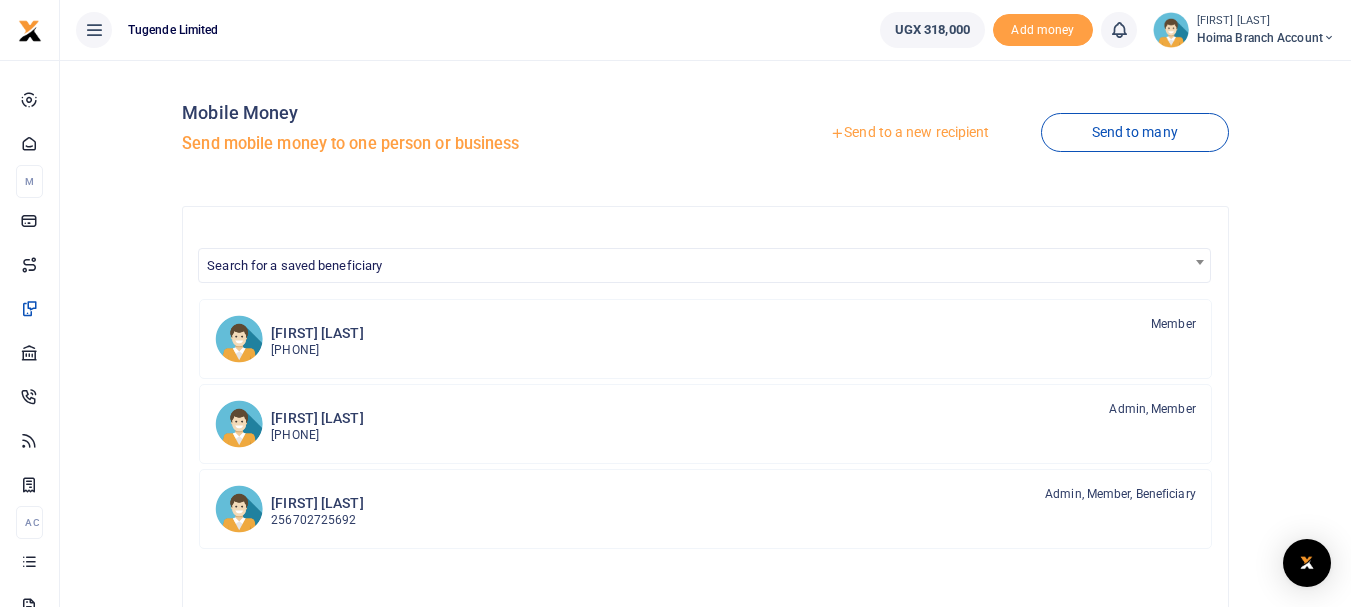 click on "Send to a new recipient" at bounding box center [909, 133] 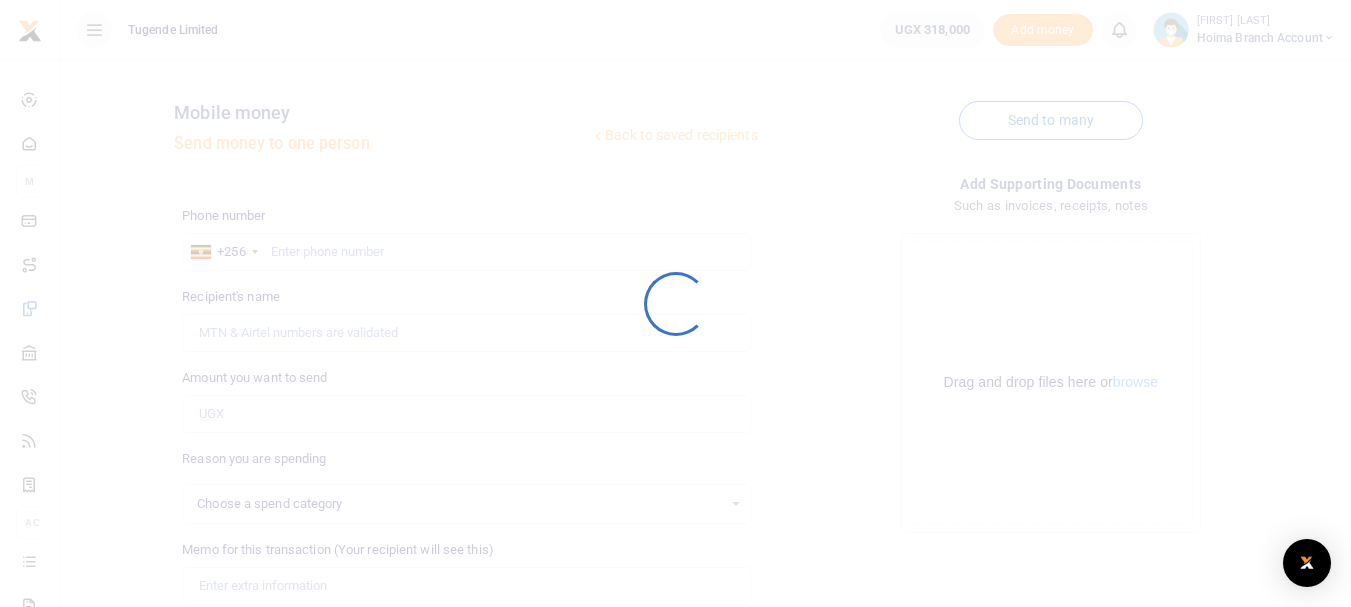 scroll, scrollTop: 0, scrollLeft: 0, axis: both 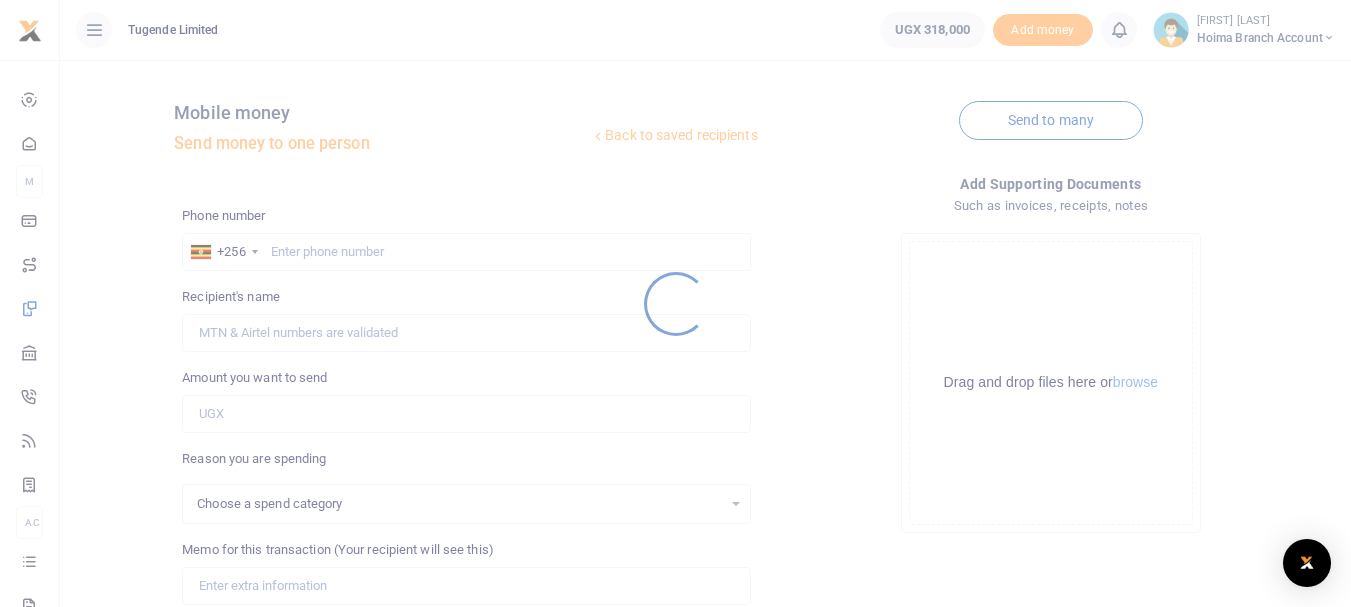 select 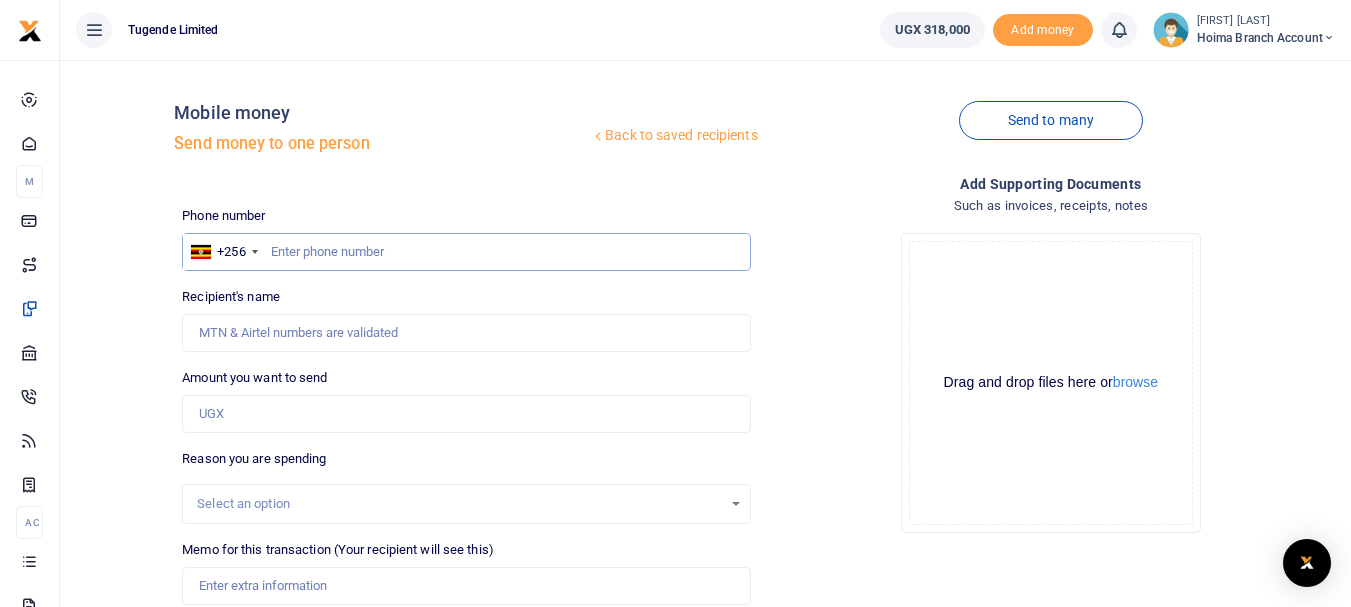 click at bounding box center (466, 252) 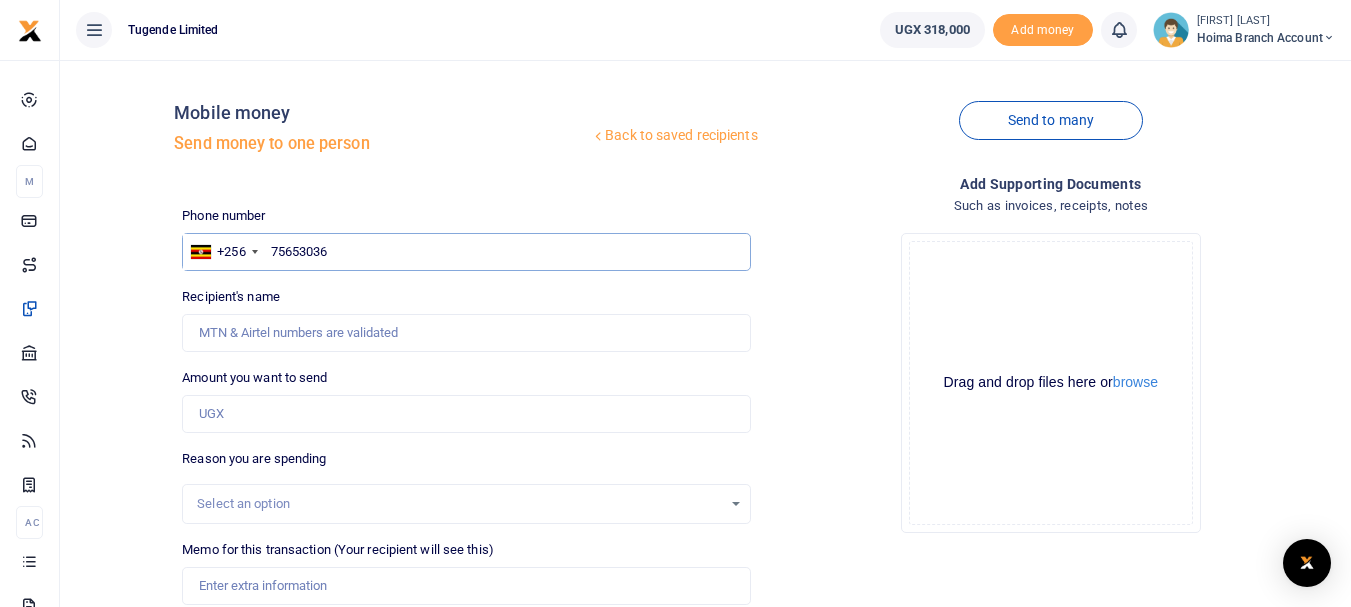 type on "756530365" 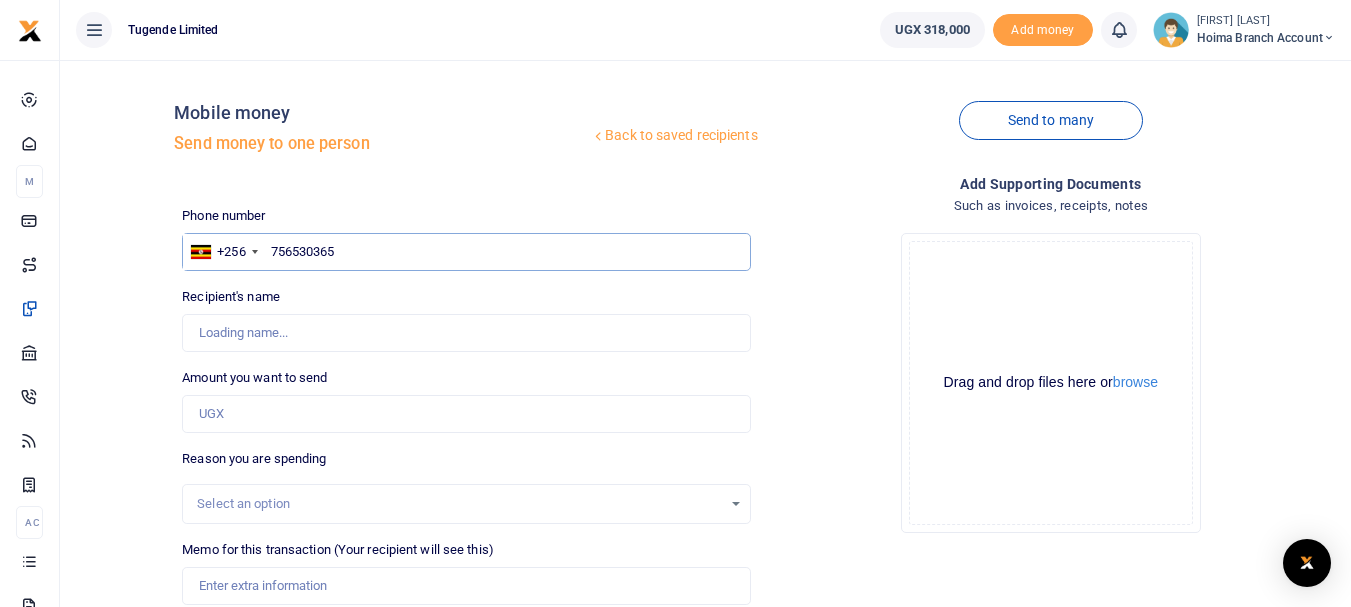 type on "Shamila Babirye" 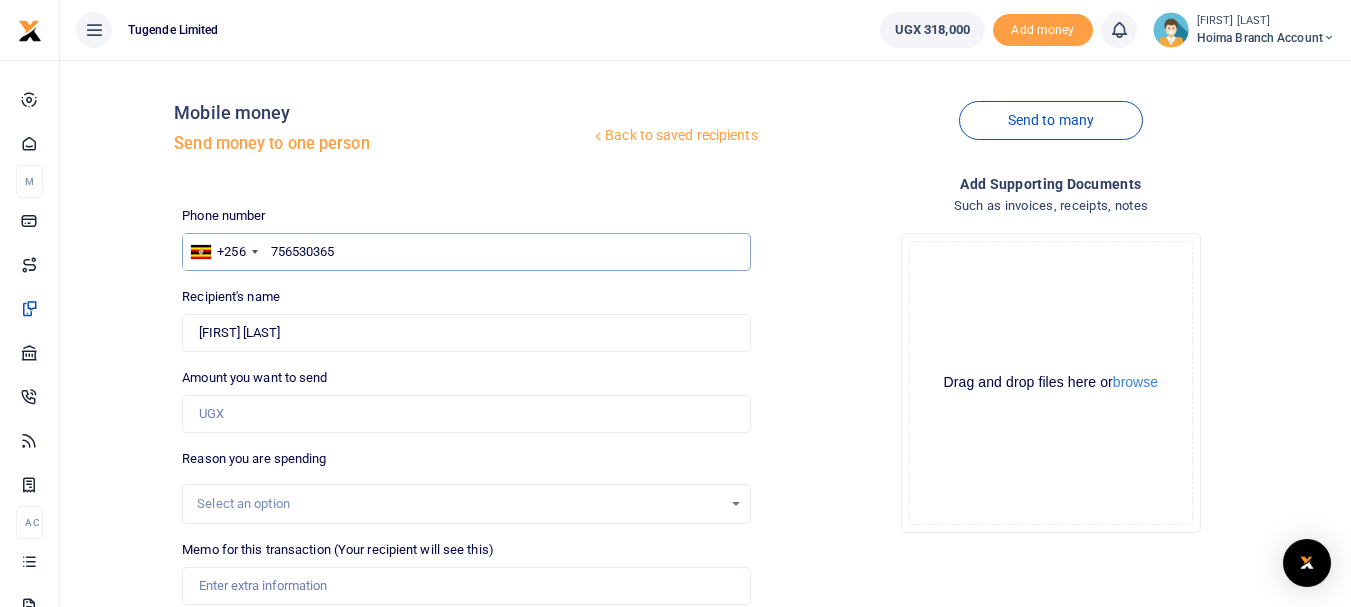 type on "756530365" 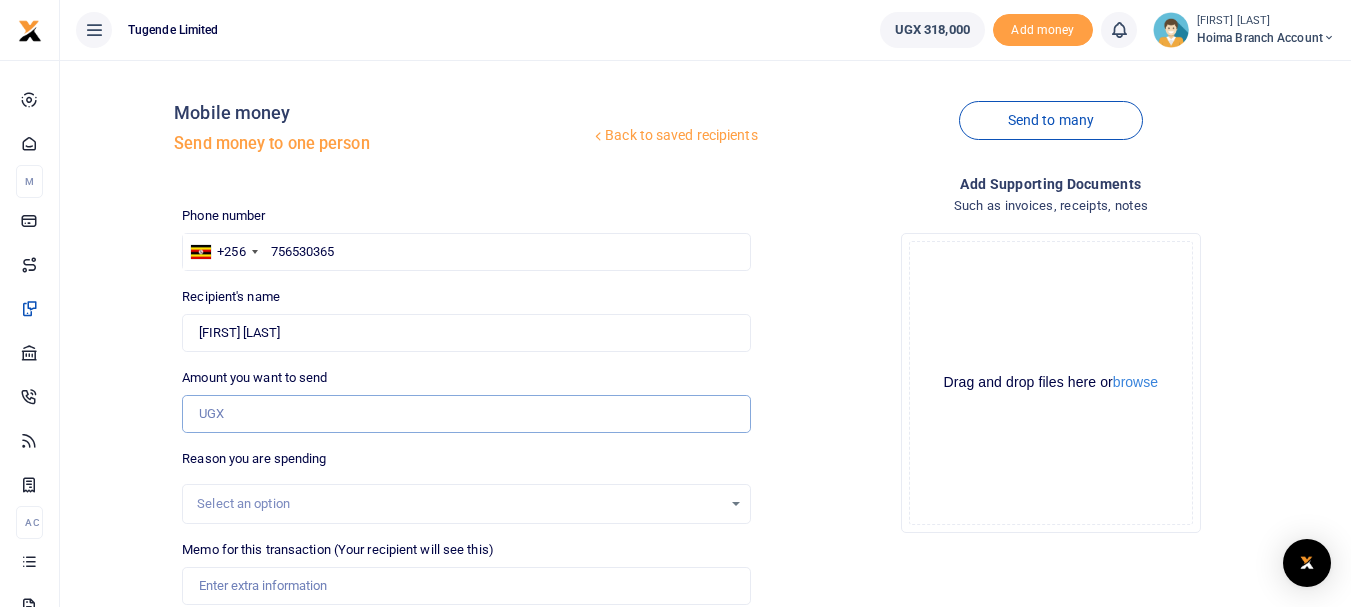 click on "Amount you want to send" at bounding box center [466, 414] 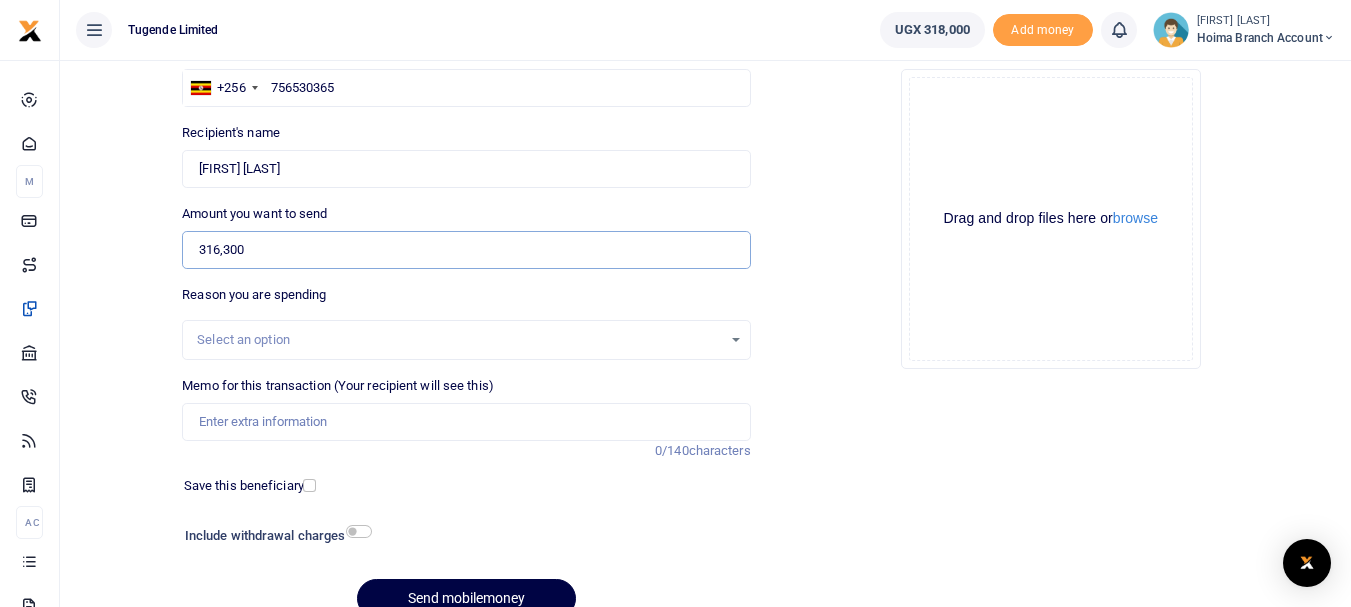 scroll, scrollTop: 200, scrollLeft: 0, axis: vertical 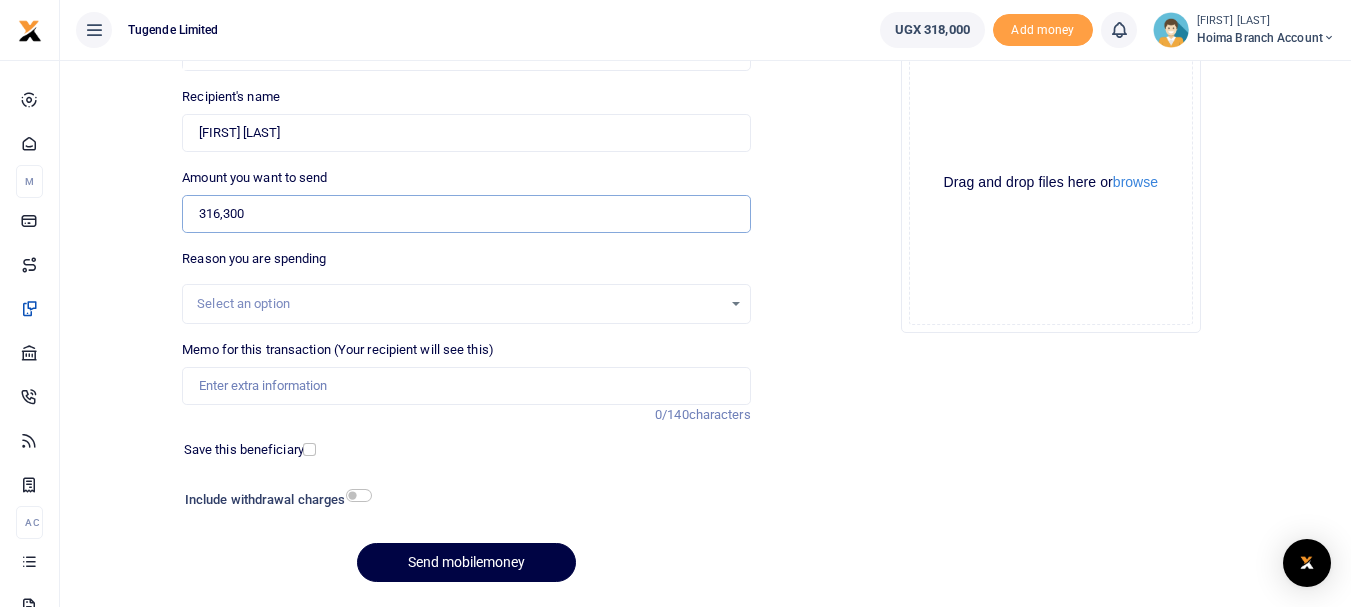 type on "316,300" 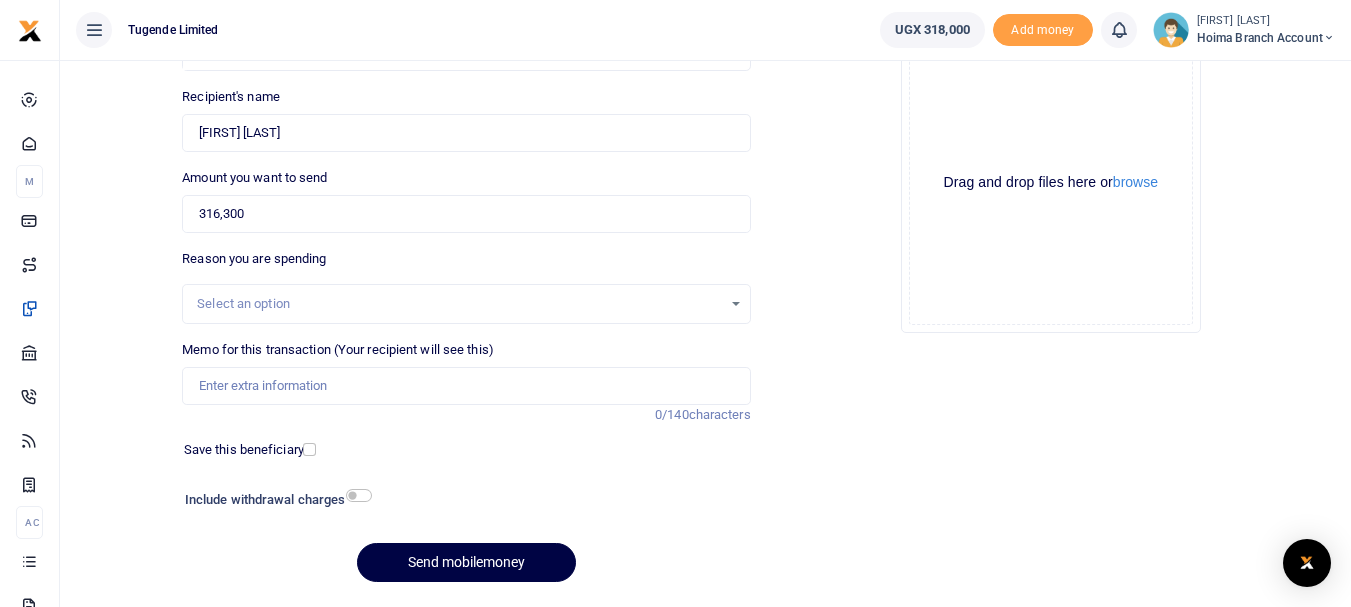 click on "Select an option" at bounding box center [459, 304] 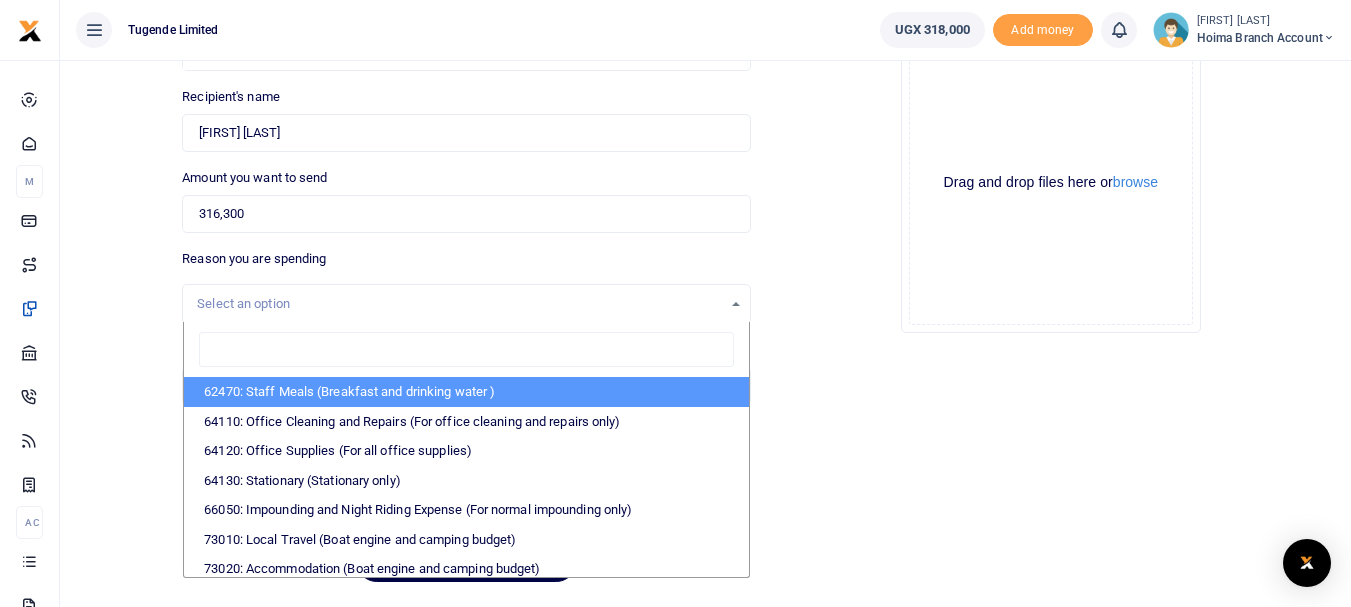 click on "62470: Staff Meals (Breakfast and drinking water )" at bounding box center (466, 392) 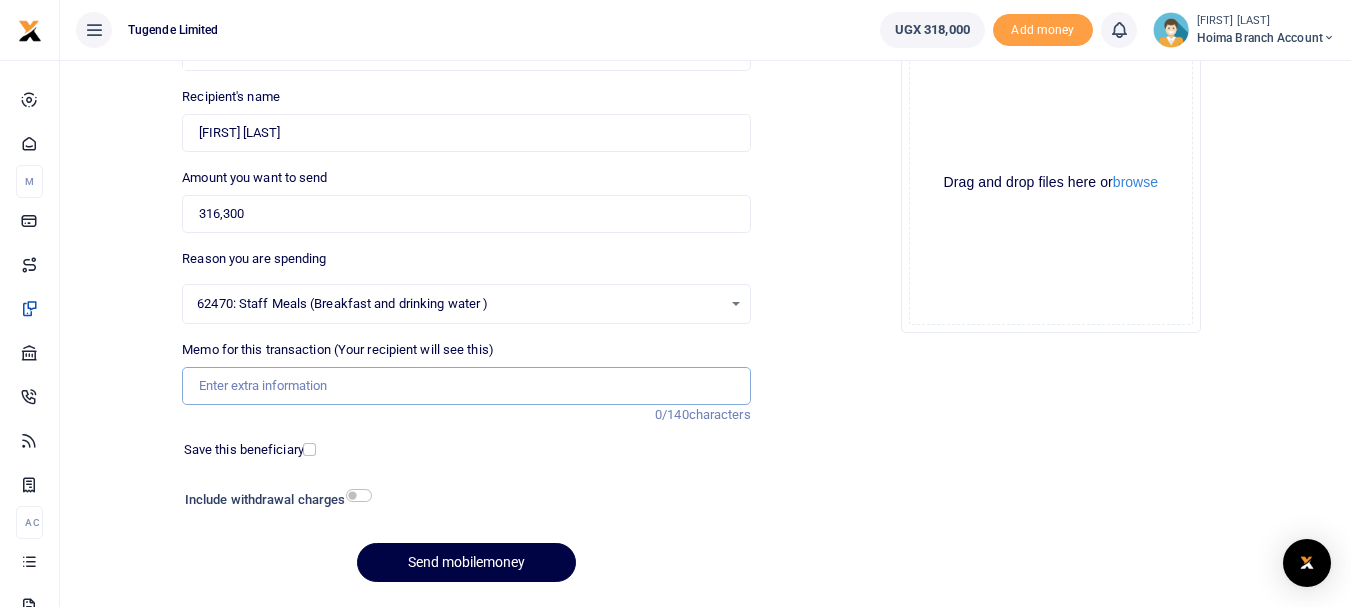 click on "Memo for this transaction (Your recipient will see this)" at bounding box center (466, 386) 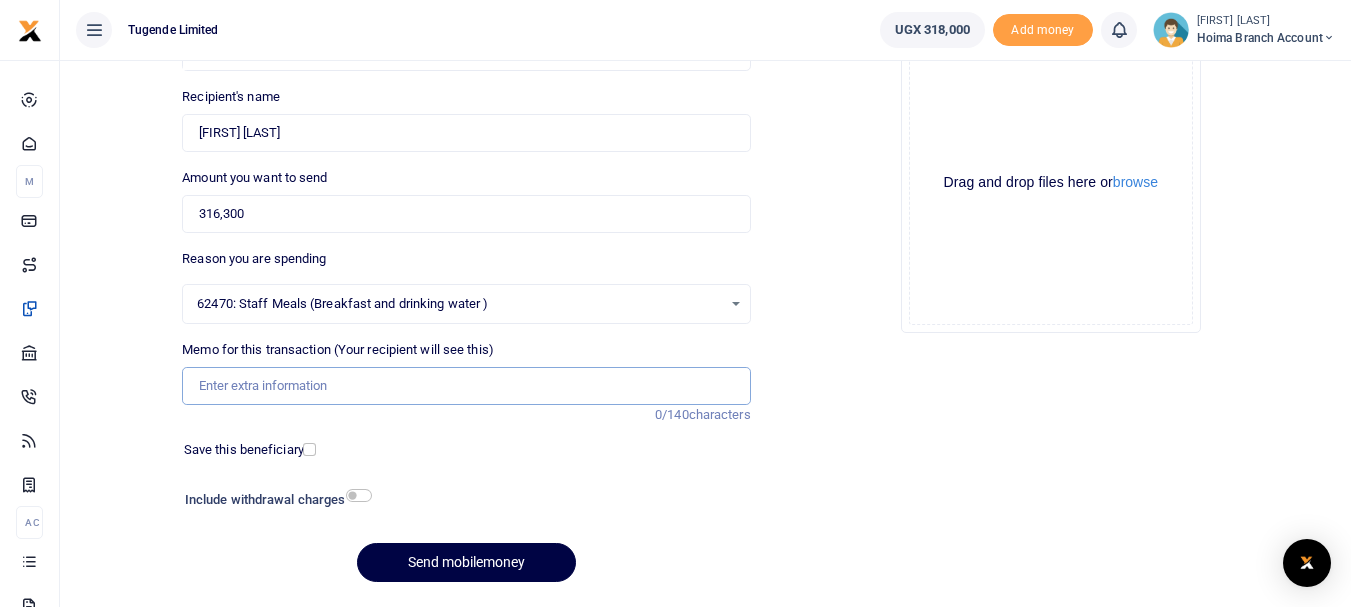 paste on "TLUG016020 Hoima branch expenses for weeks ending 9th and 16th Aug 2025" 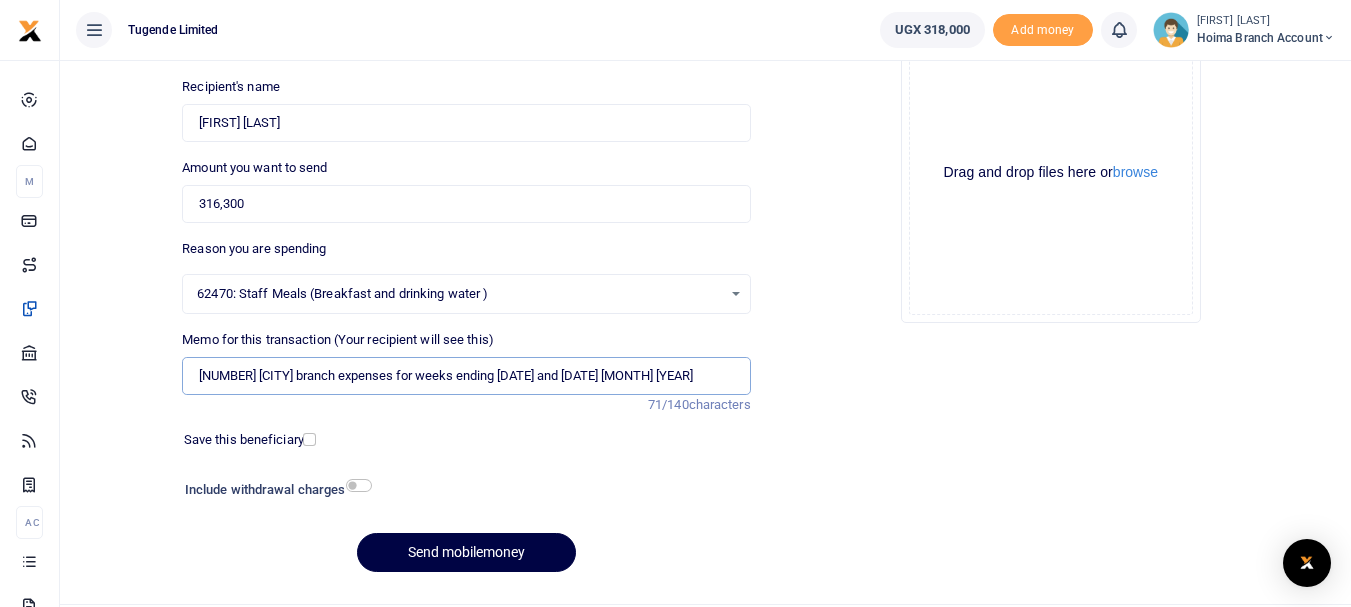 scroll, scrollTop: 259, scrollLeft: 0, axis: vertical 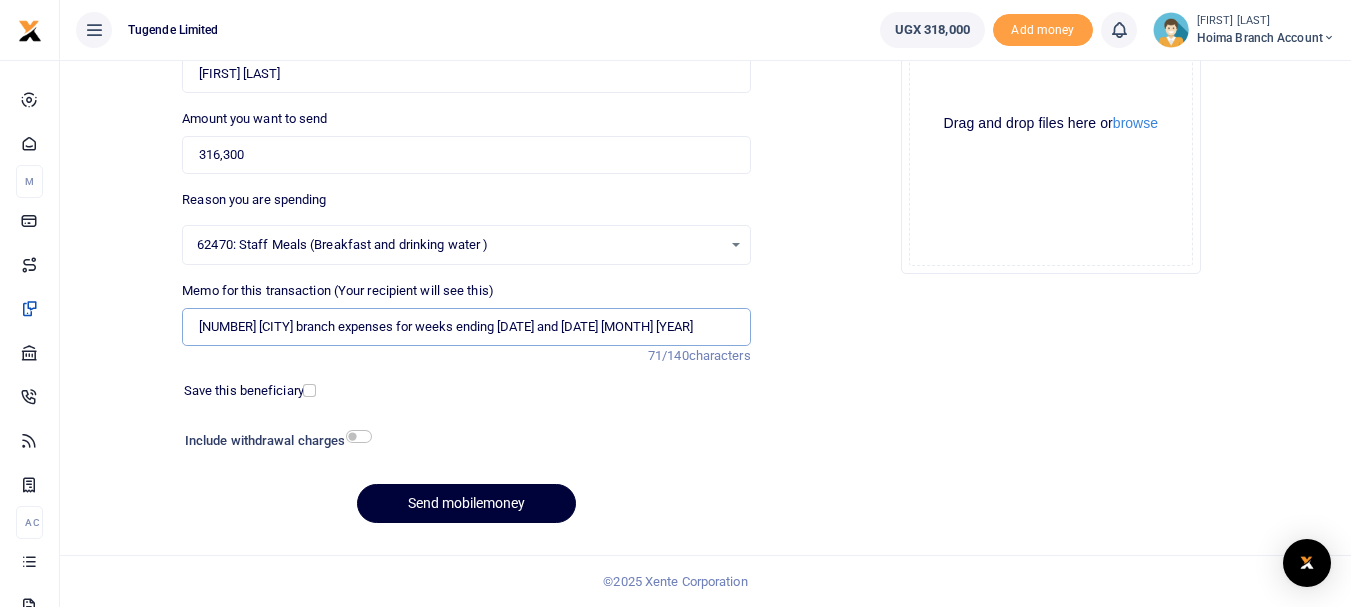type on "TLUG016020 Hoima branch expenses for weeks ending 9th and 16th Aug 2025" 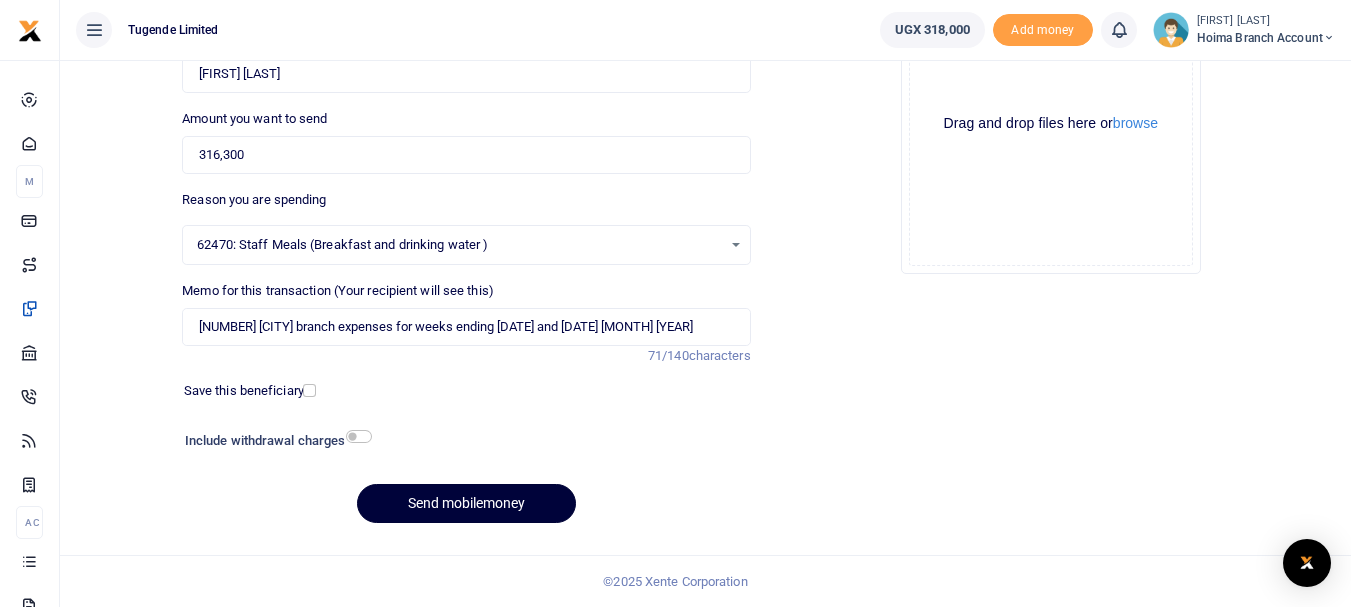 click on "Send mobilemoney" at bounding box center [466, 503] 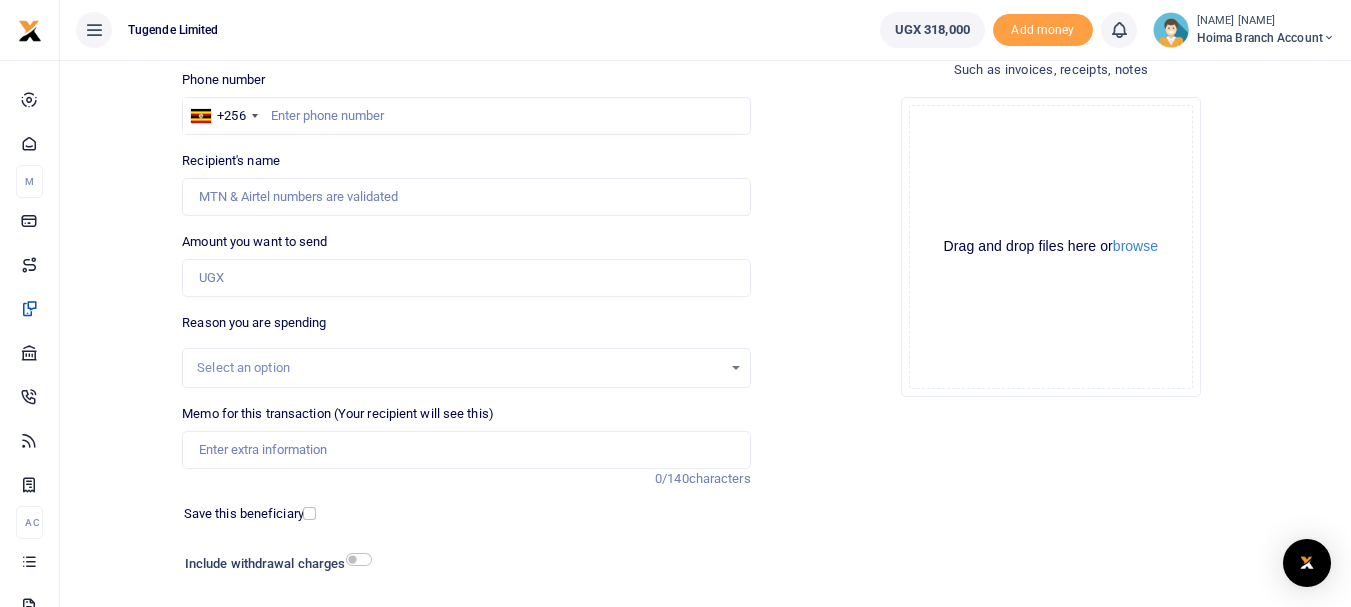 scroll, scrollTop: 0, scrollLeft: 0, axis: both 